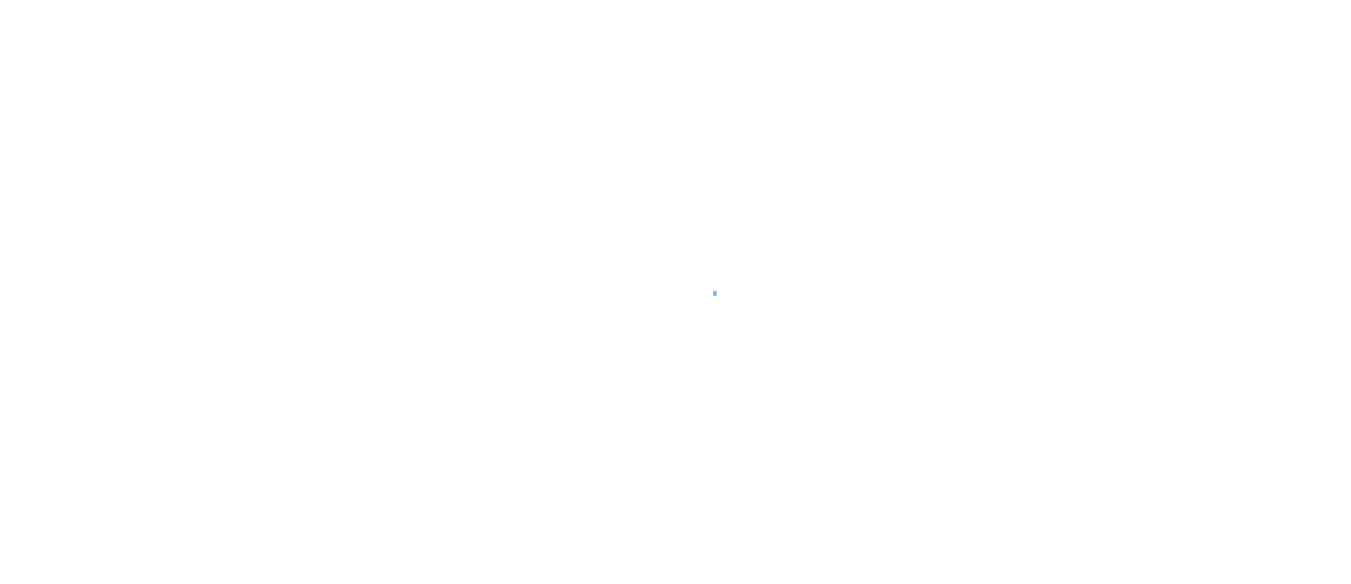 scroll, scrollTop: 0, scrollLeft: 0, axis: both 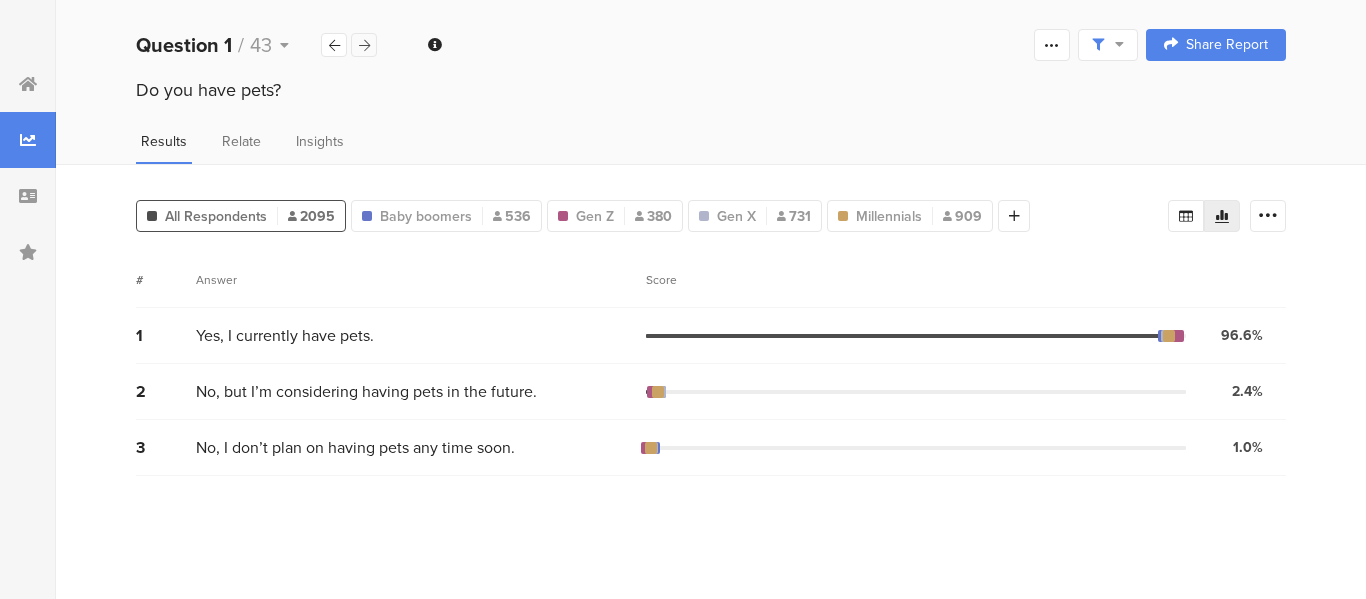 click at bounding box center (364, 45) 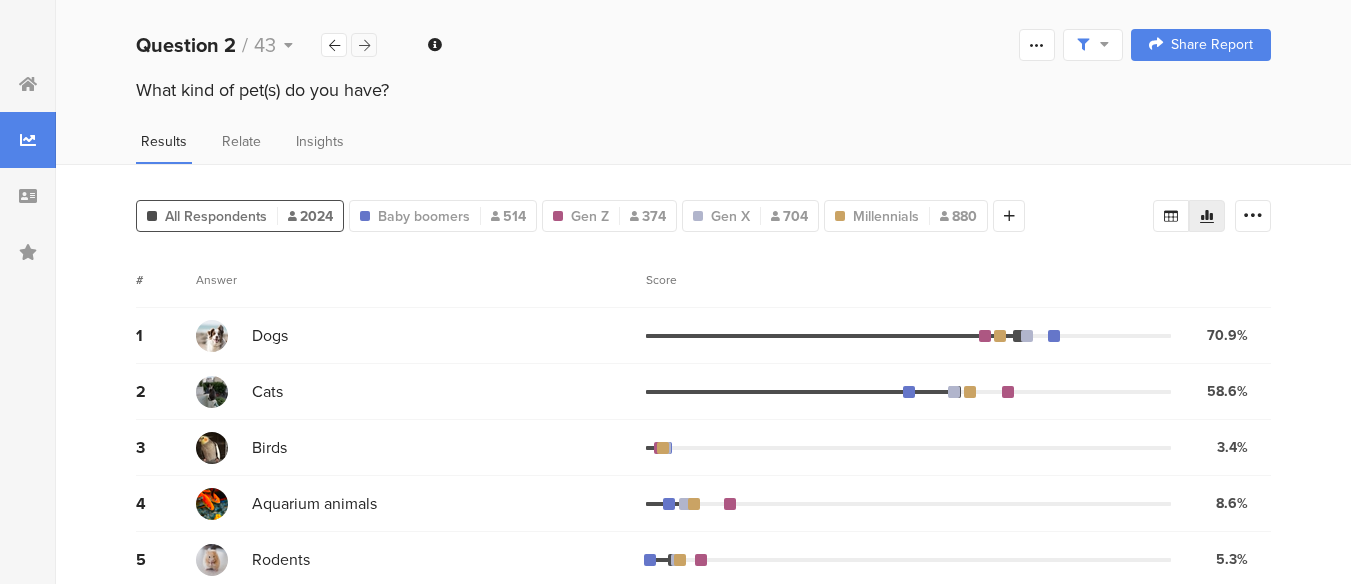 click at bounding box center (364, 45) 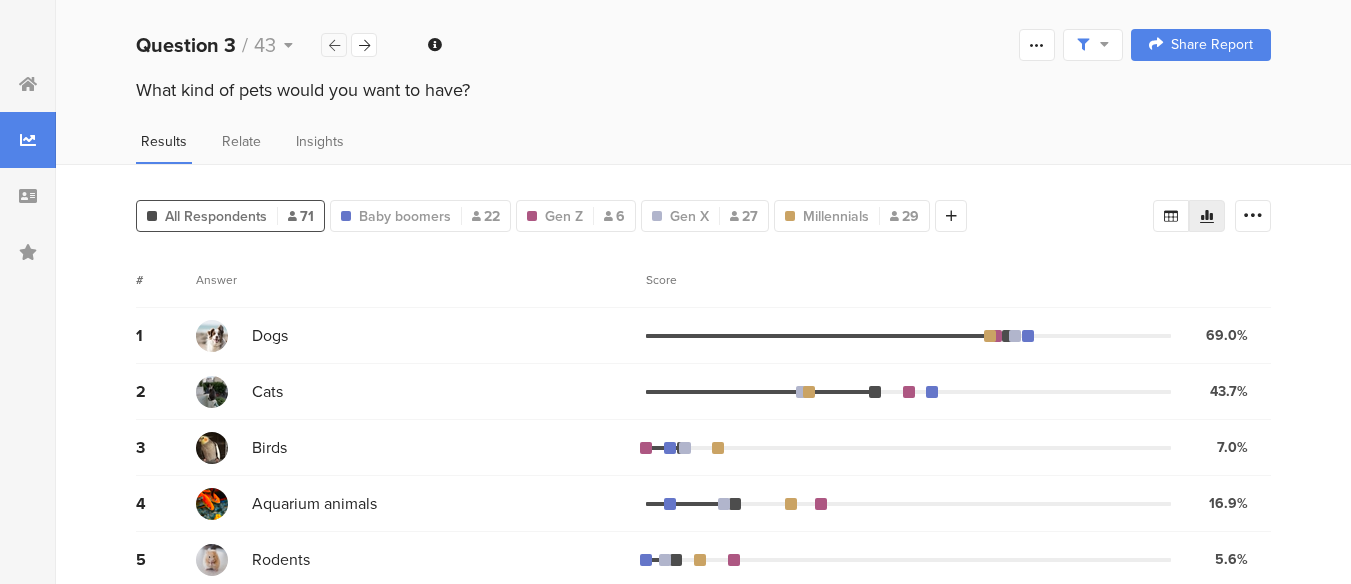 click at bounding box center (334, 45) 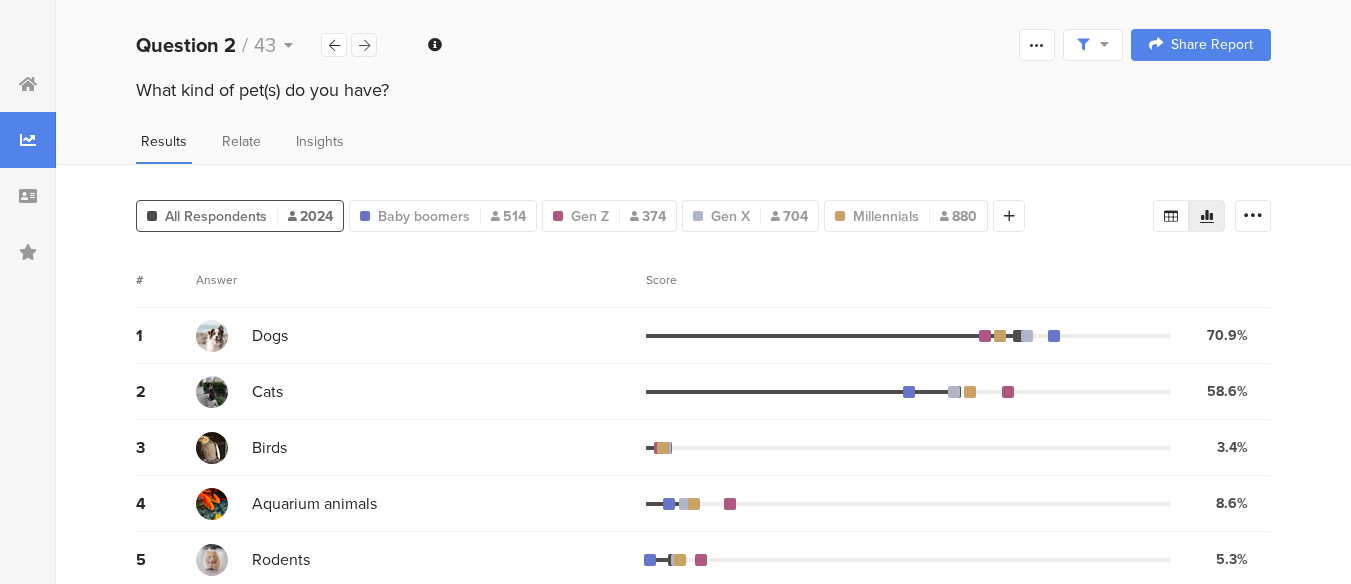 click at bounding box center [364, 45] 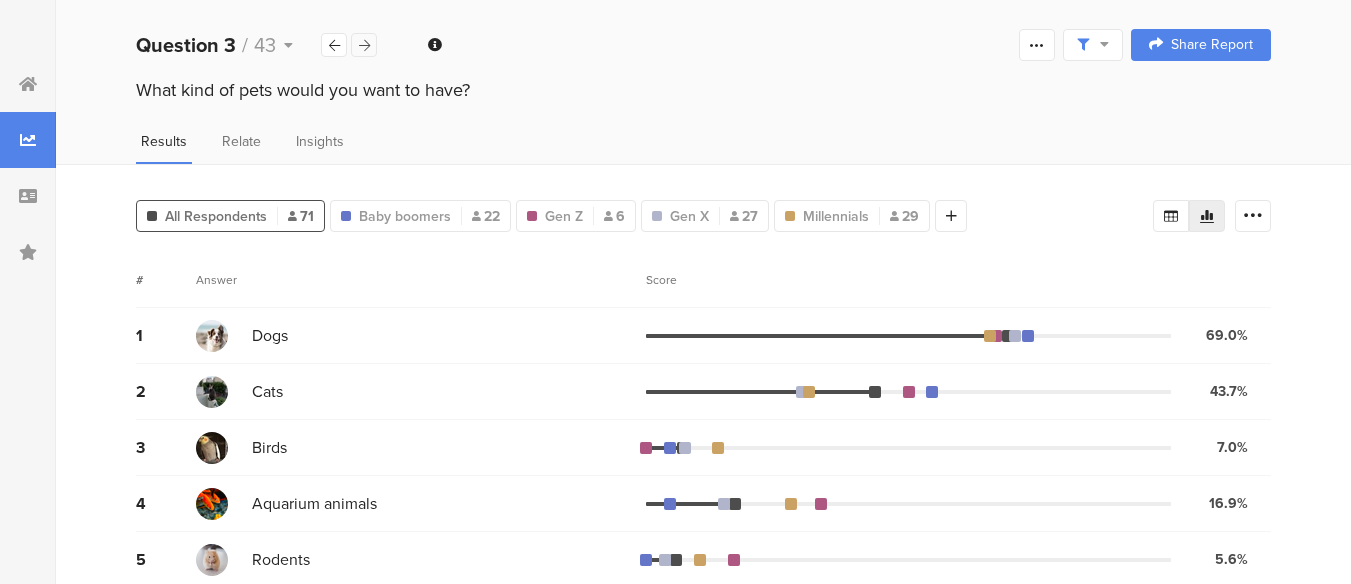 click at bounding box center [364, 45] 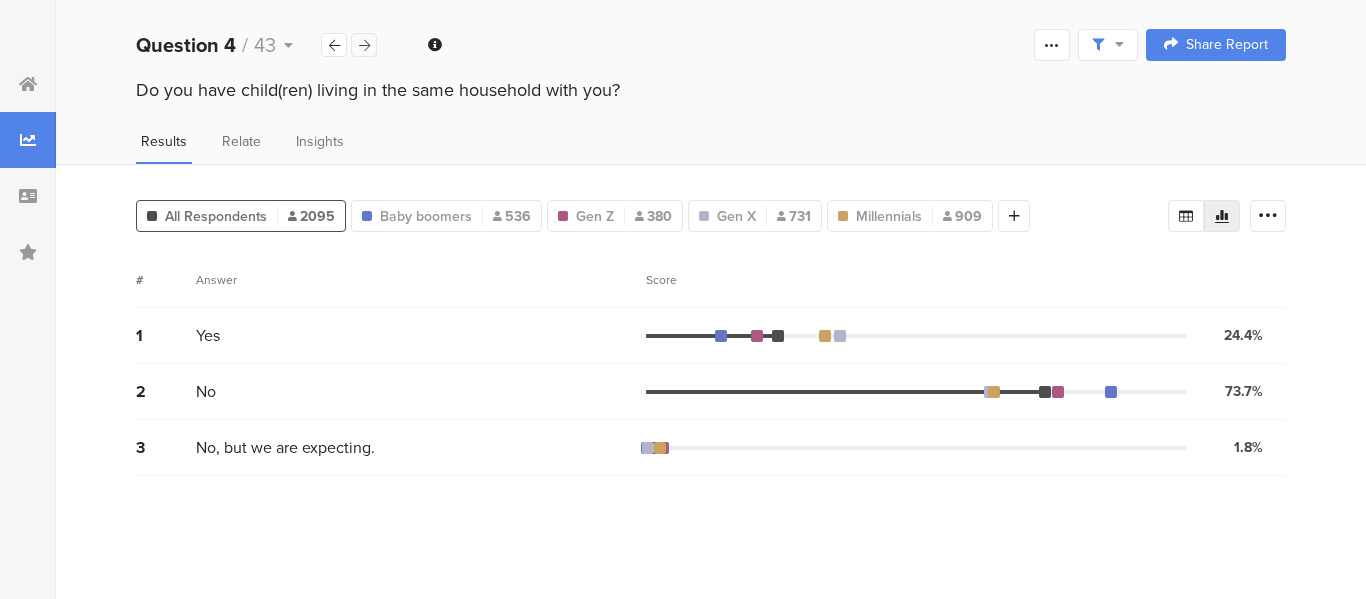click at bounding box center [364, 45] 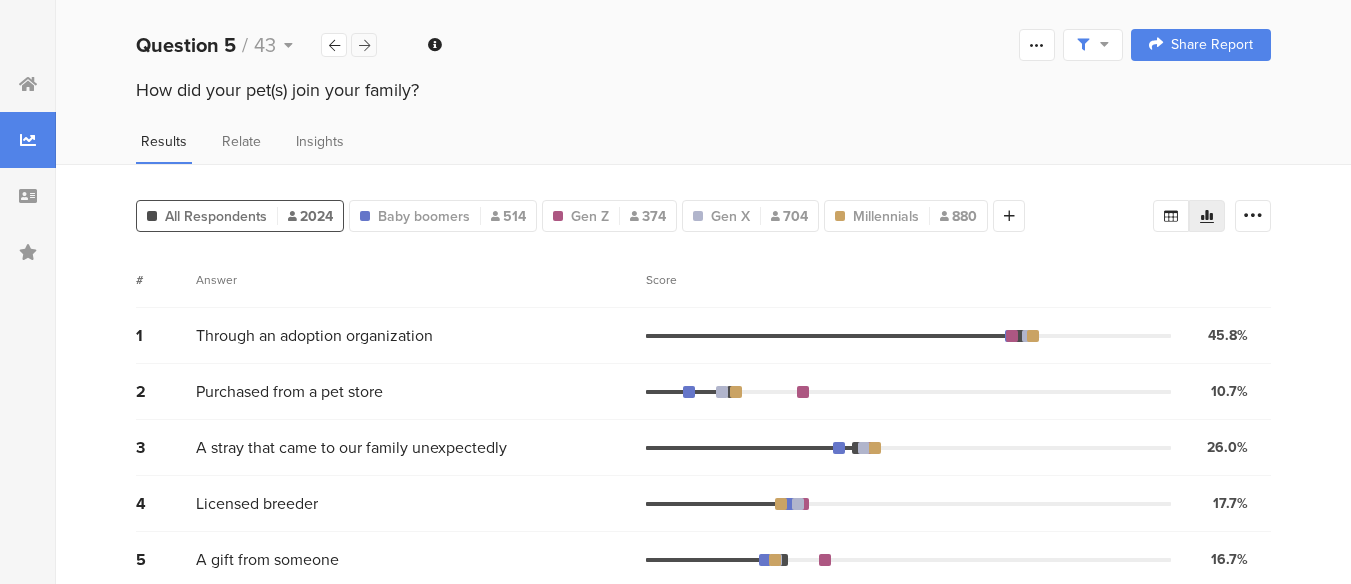click at bounding box center (364, 45) 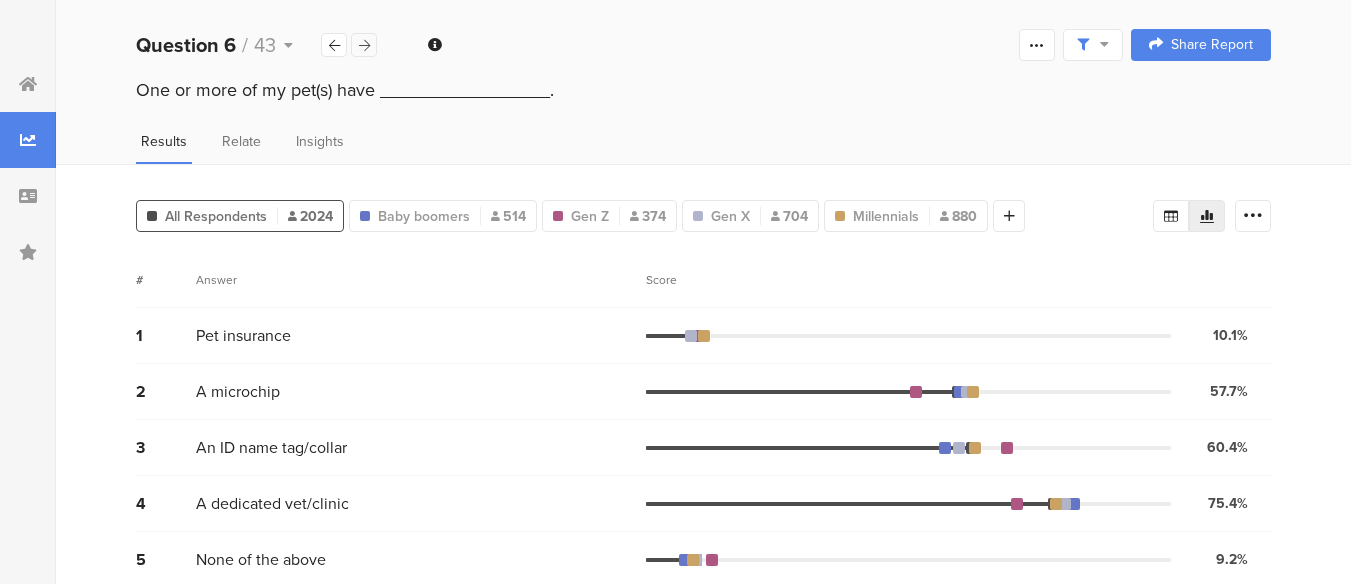click at bounding box center (364, 45) 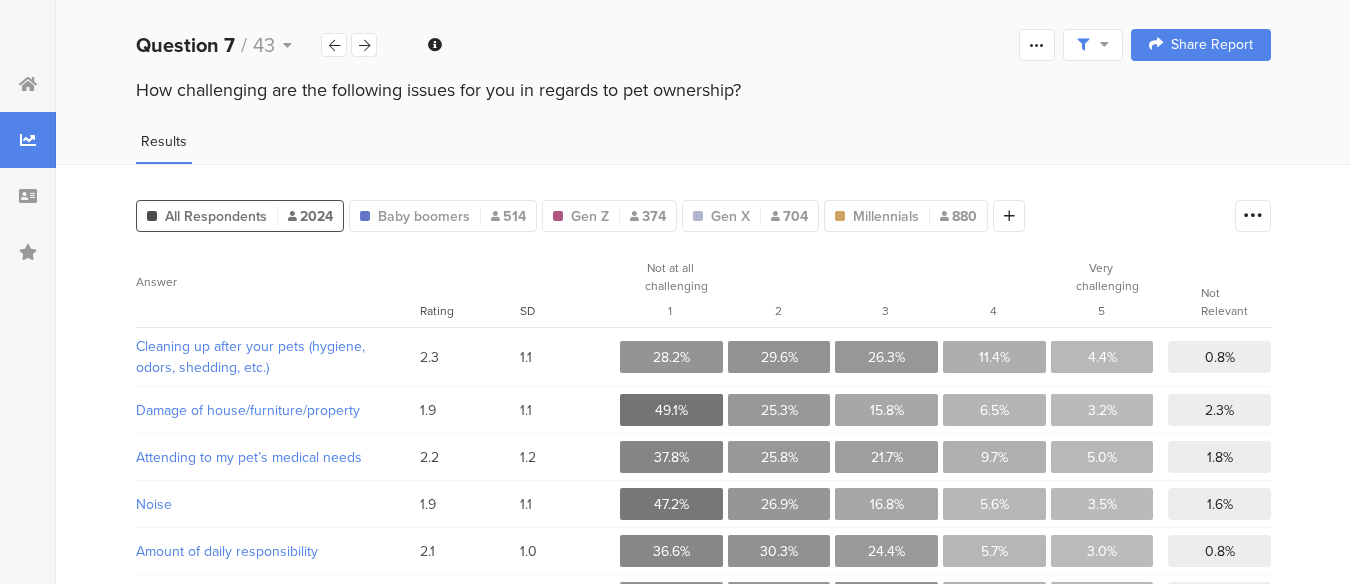 scroll, scrollTop: 0, scrollLeft: 10, axis: horizontal 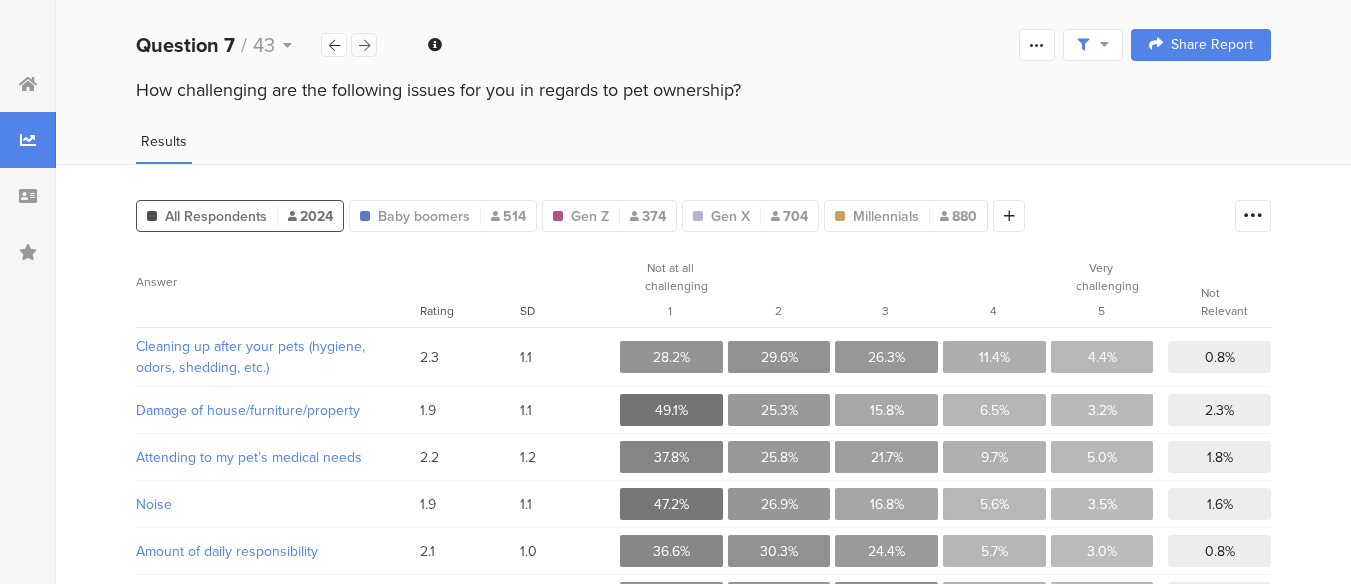 click at bounding box center [364, 45] 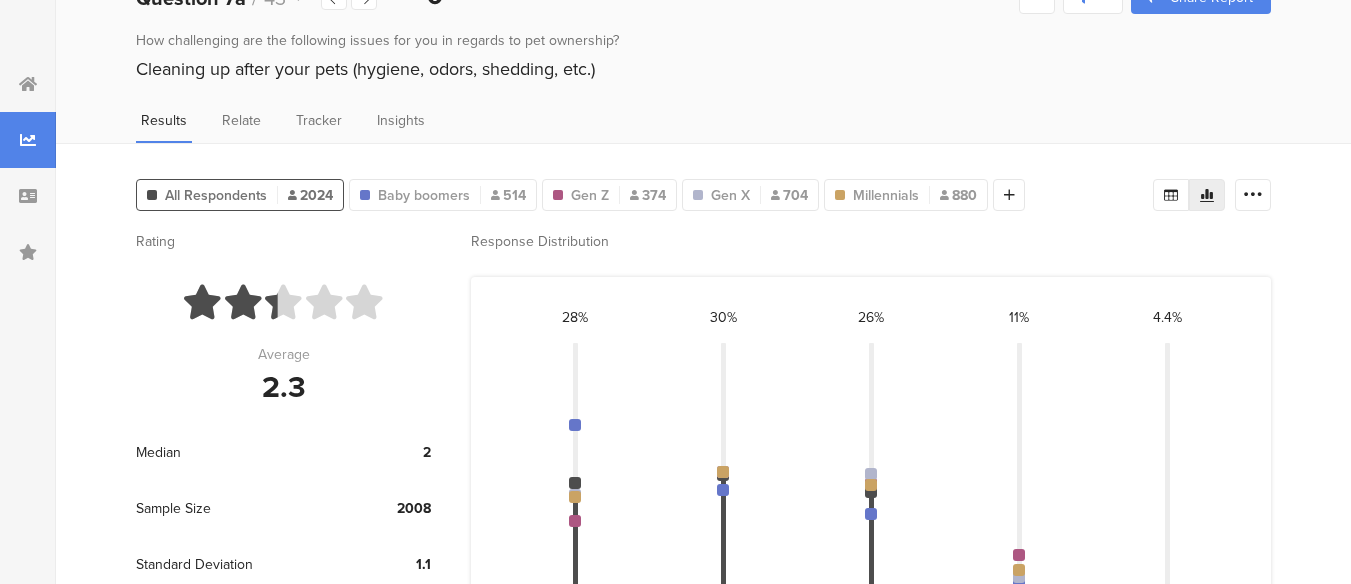 scroll, scrollTop: 0, scrollLeft: 0, axis: both 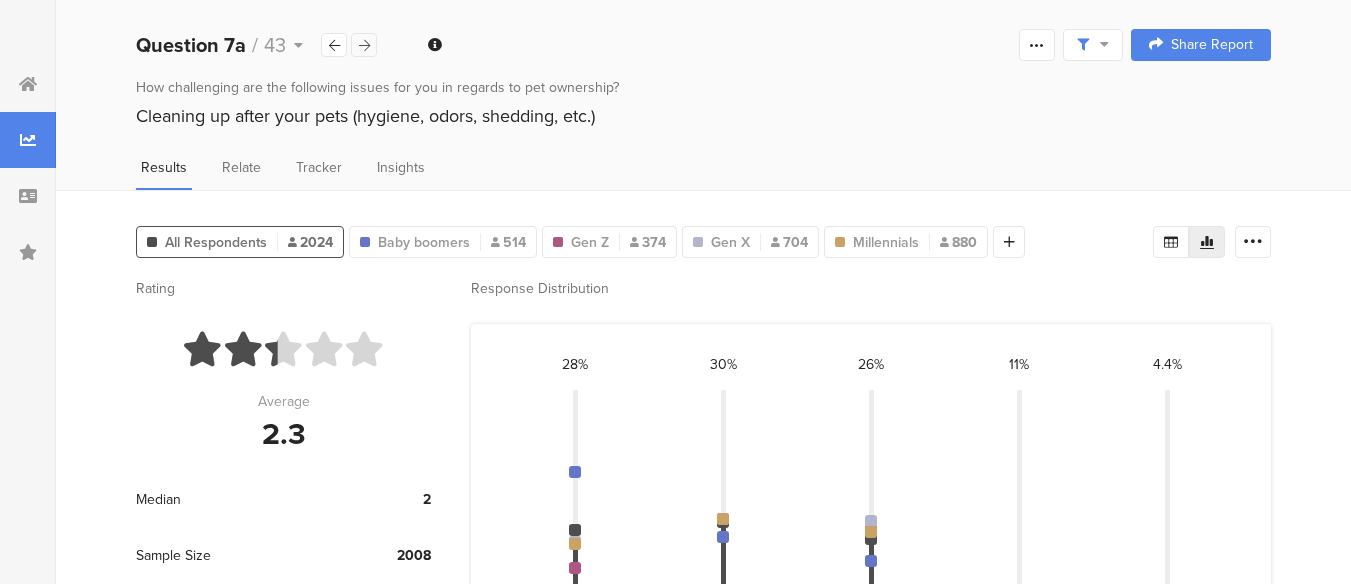 click at bounding box center [364, 45] 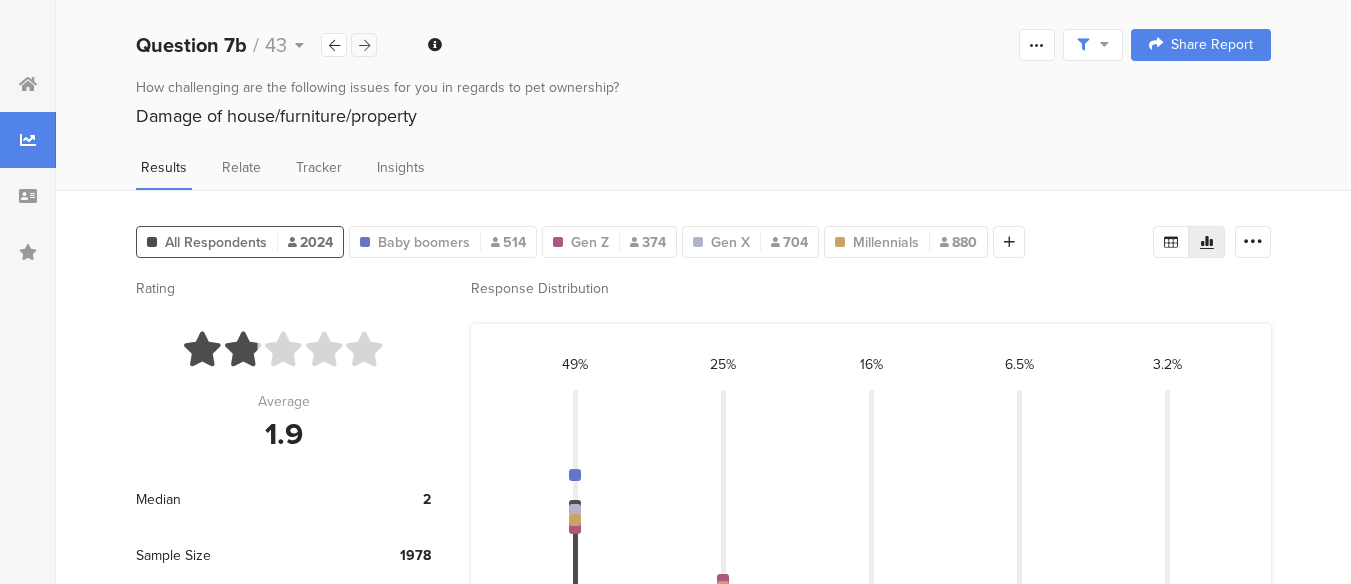 click at bounding box center [364, 45] 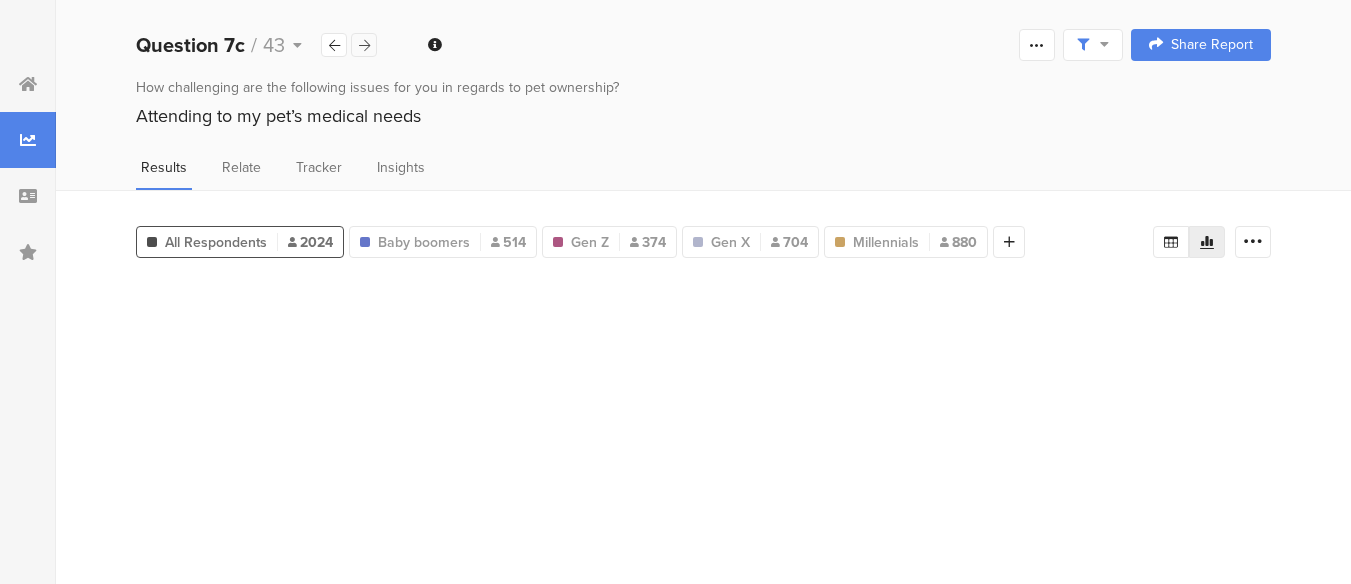 click at bounding box center [364, 45] 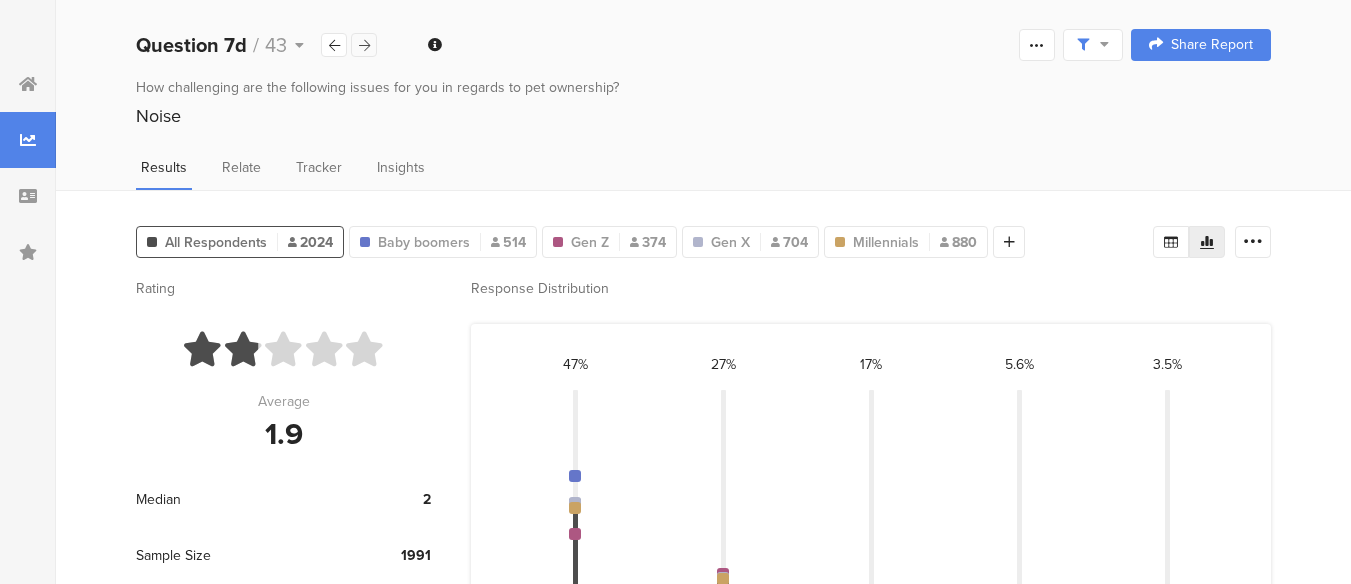 click at bounding box center [364, 45] 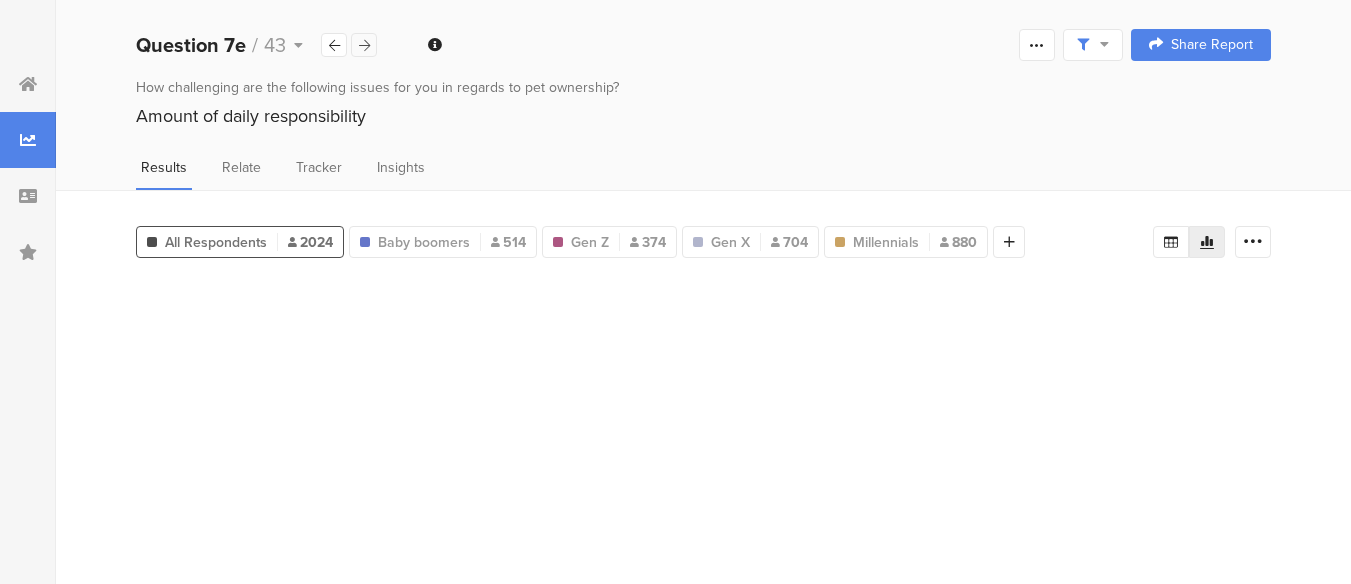 click at bounding box center (364, 45) 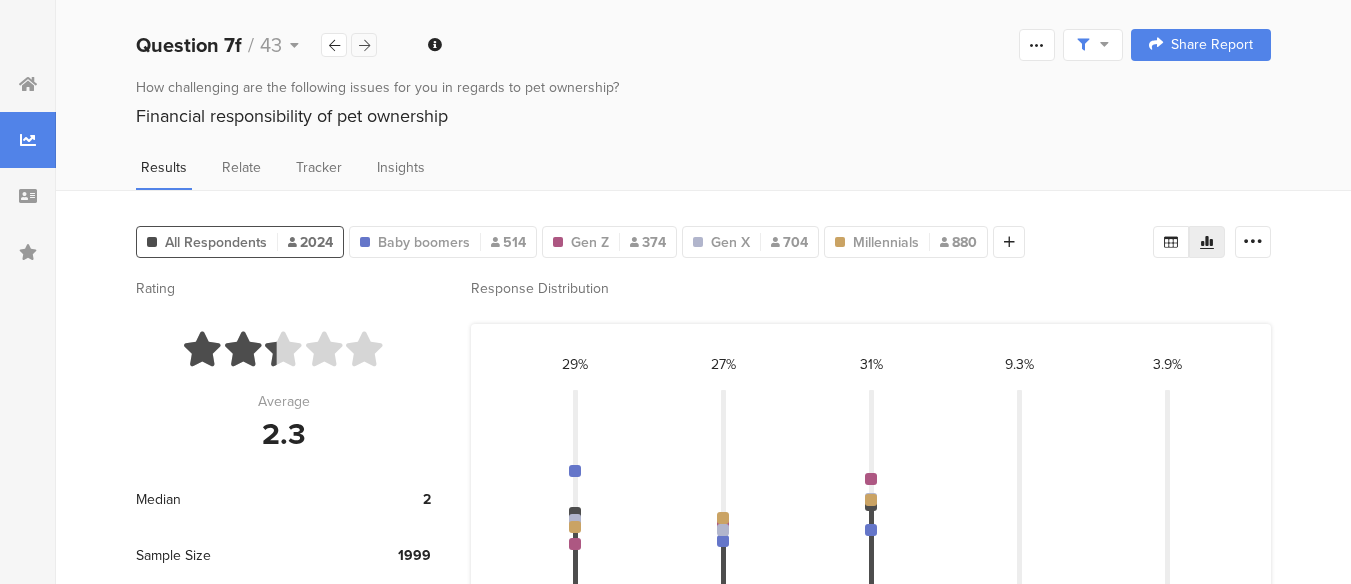click at bounding box center (364, 45) 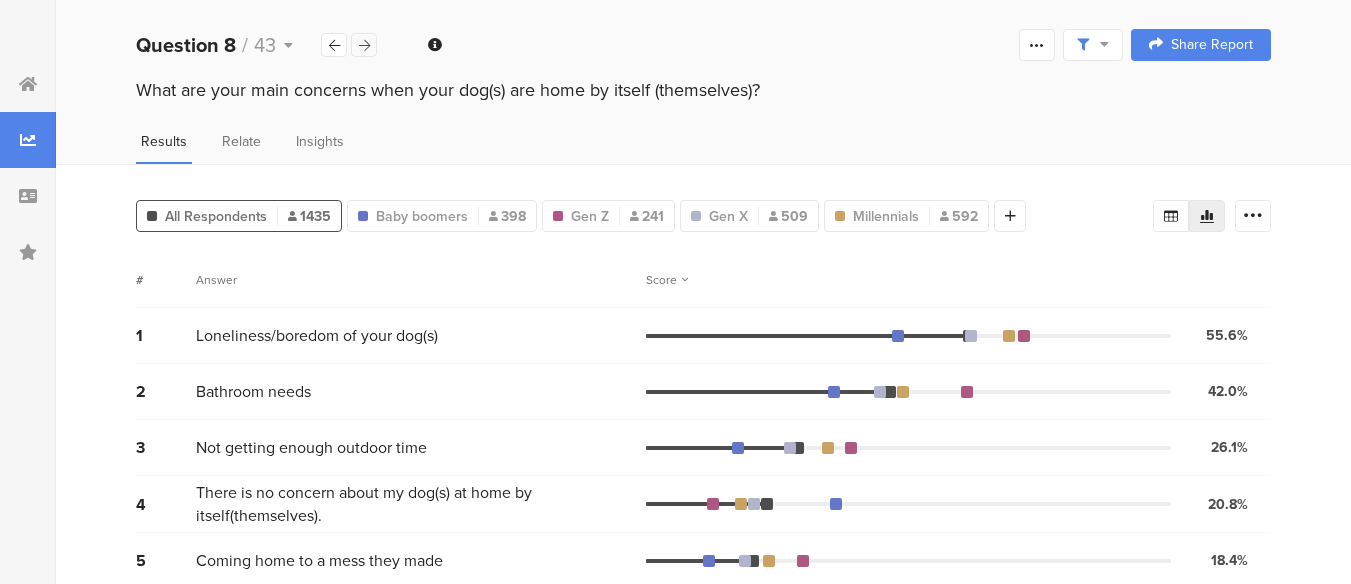 click at bounding box center [364, 45] 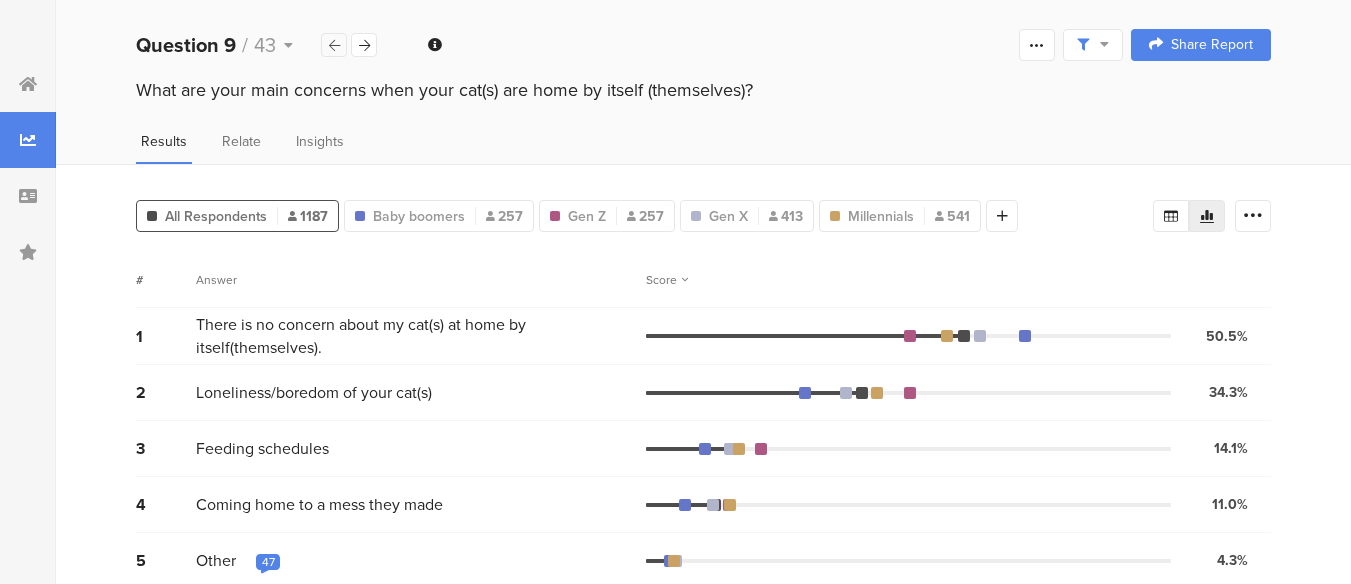 click at bounding box center [334, 45] 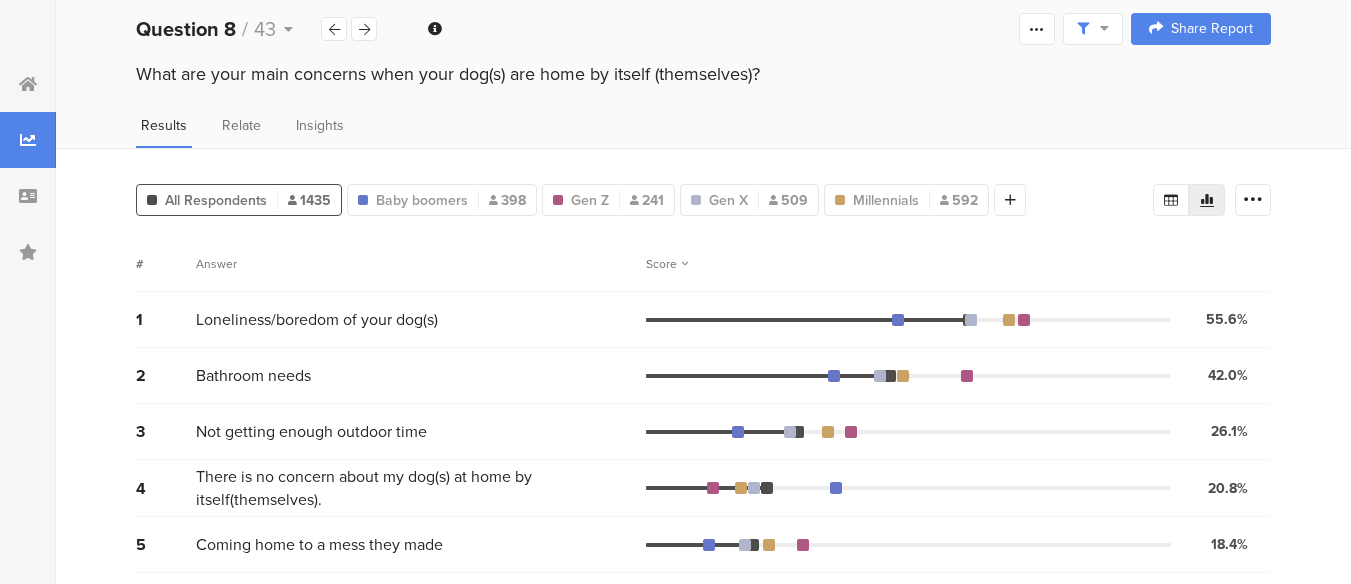 scroll, scrollTop: 0, scrollLeft: 0, axis: both 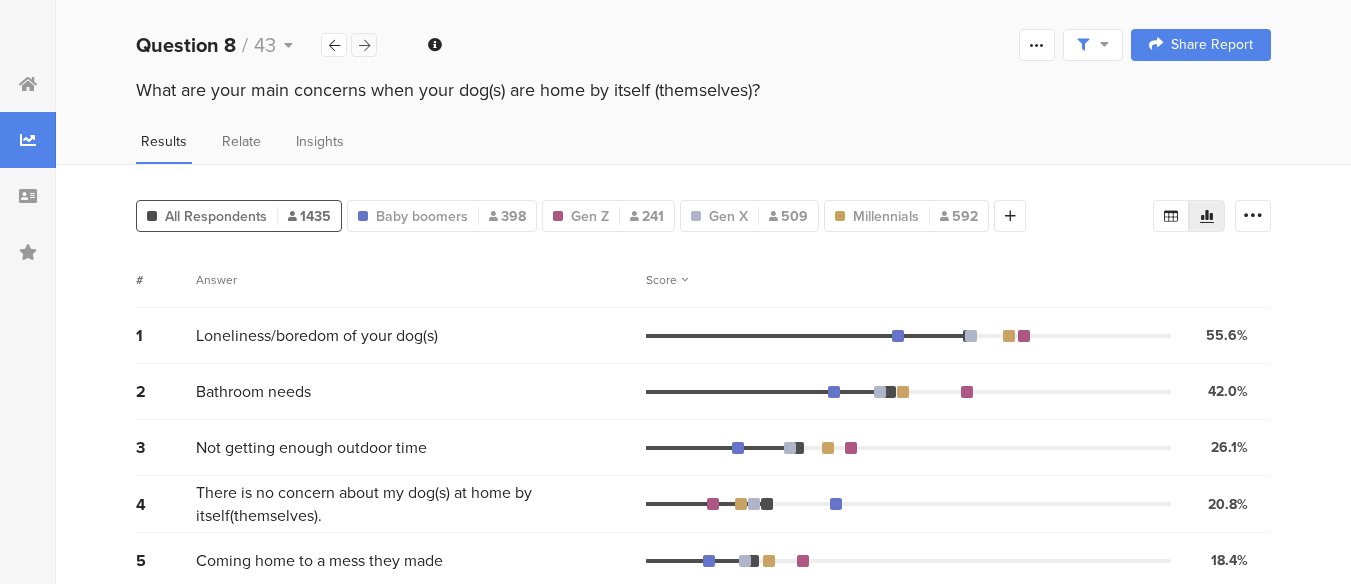 click at bounding box center [364, 45] 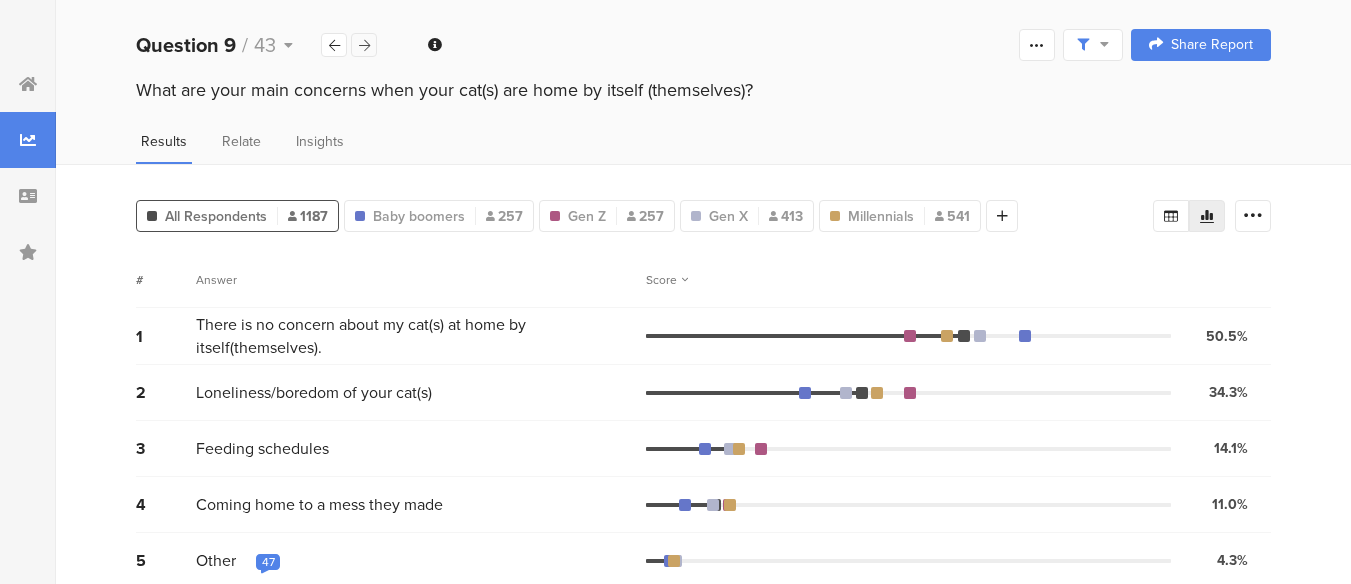 click at bounding box center (364, 45) 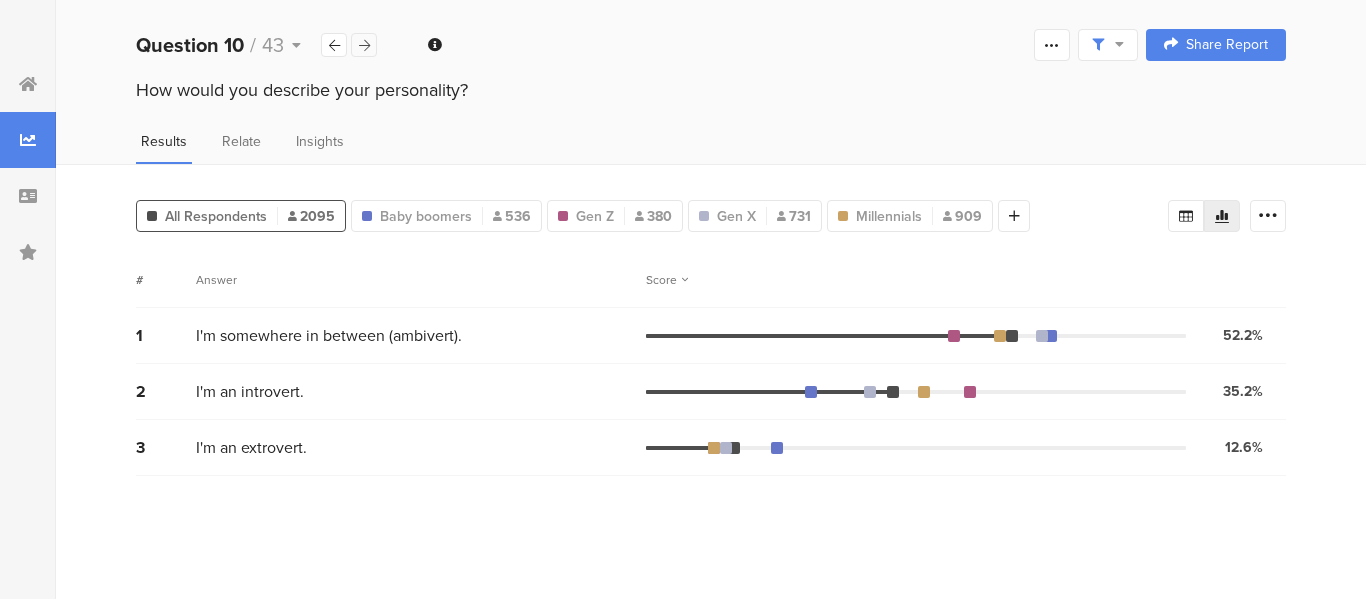 click at bounding box center (364, 45) 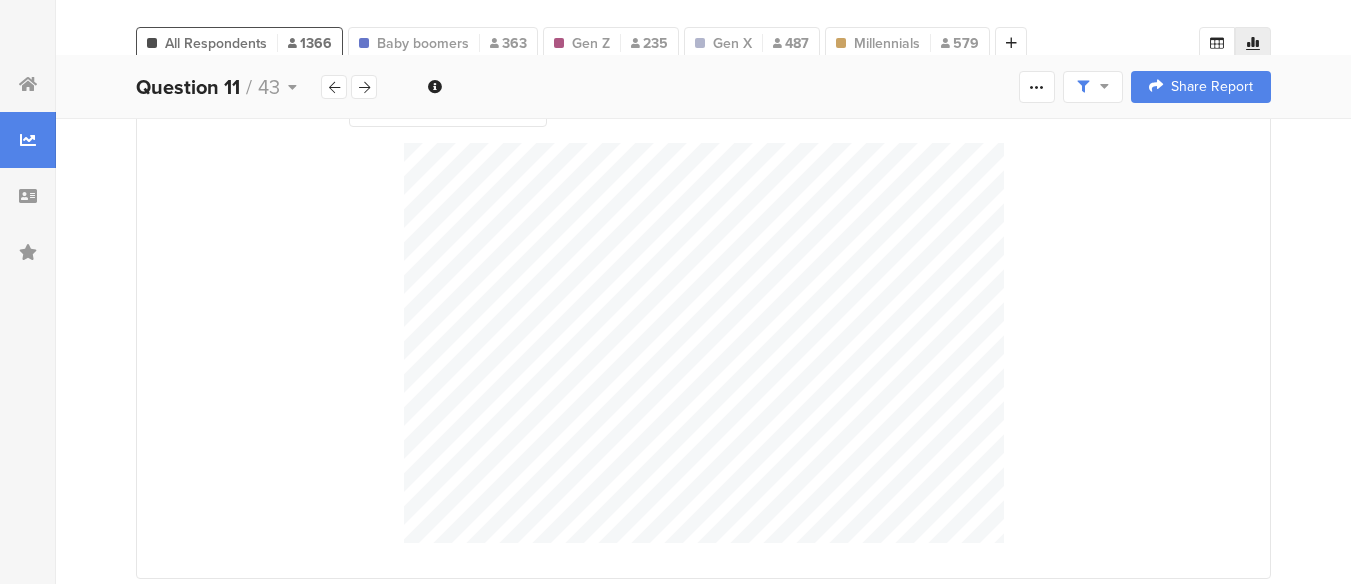 scroll, scrollTop: 174, scrollLeft: 0, axis: vertical 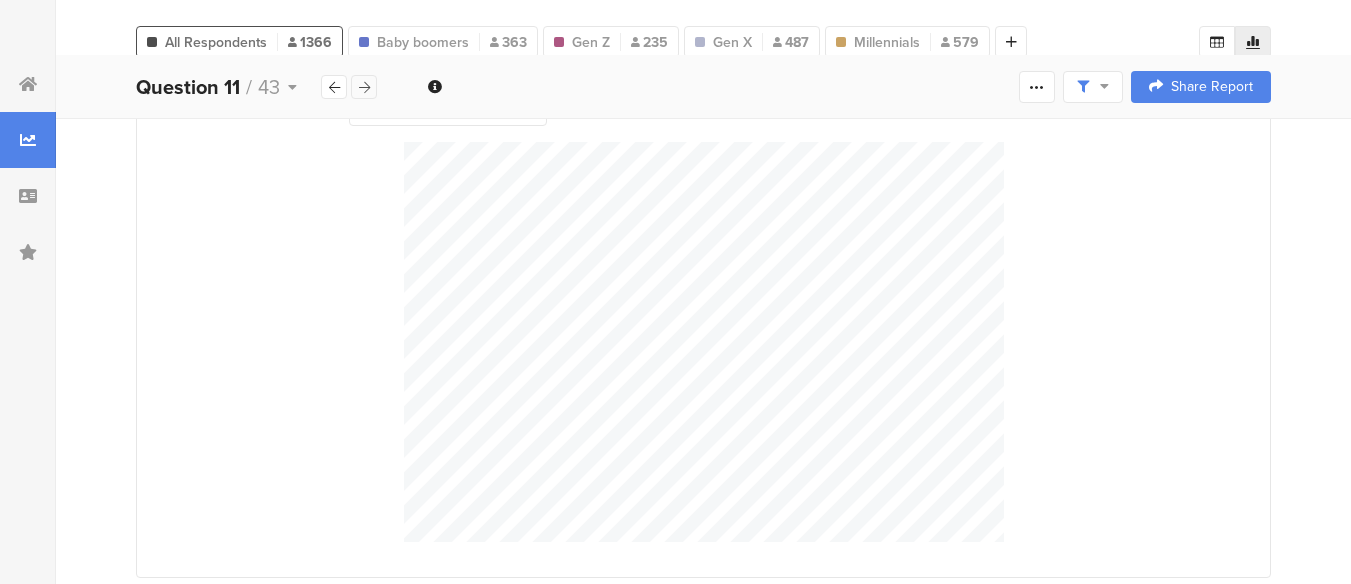 click at bounding box center [364, 87] 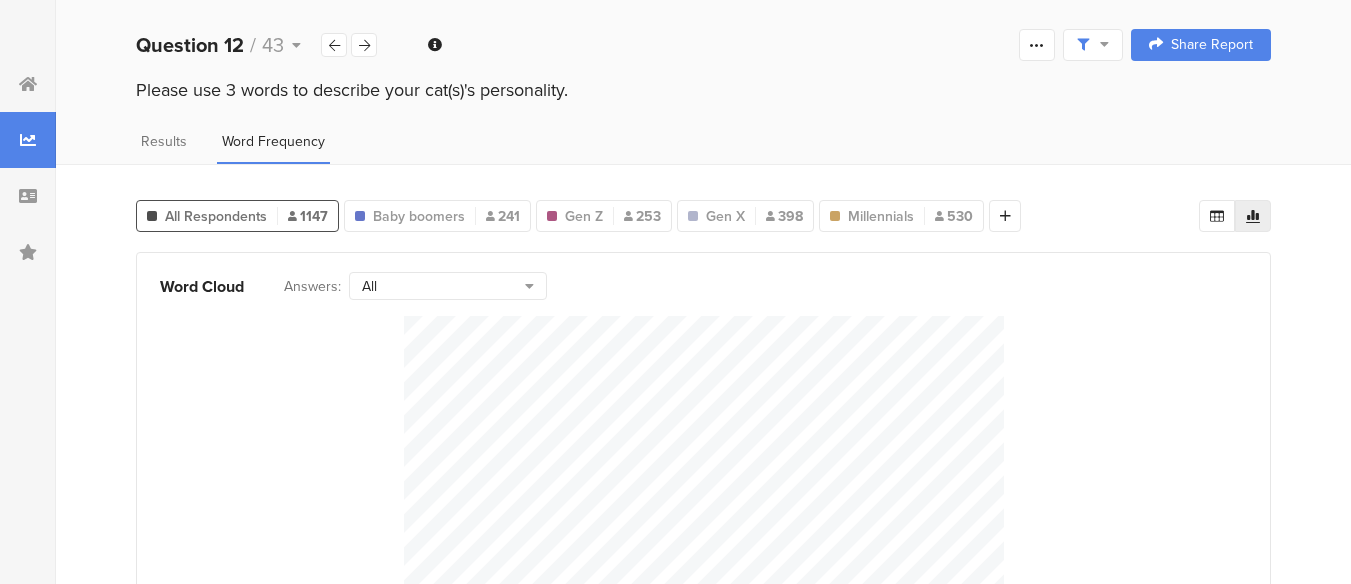 scroll, scrollTop: 0, scrollLeft: 15, axis: horizontal 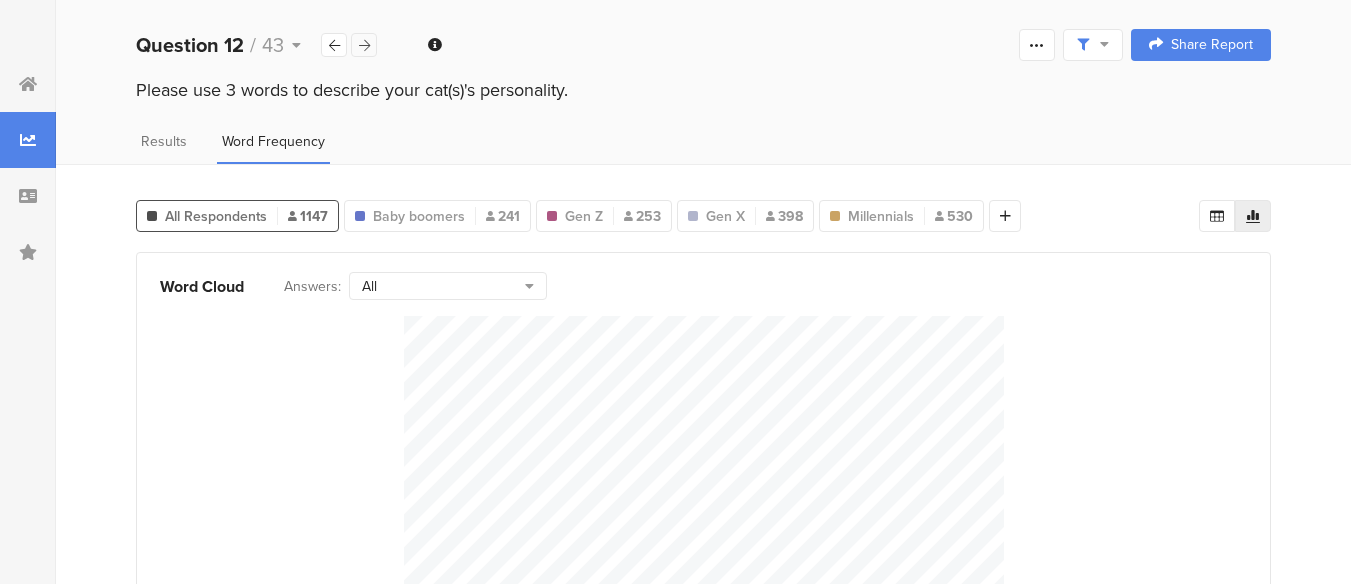 click at bounding box center (364, 45) 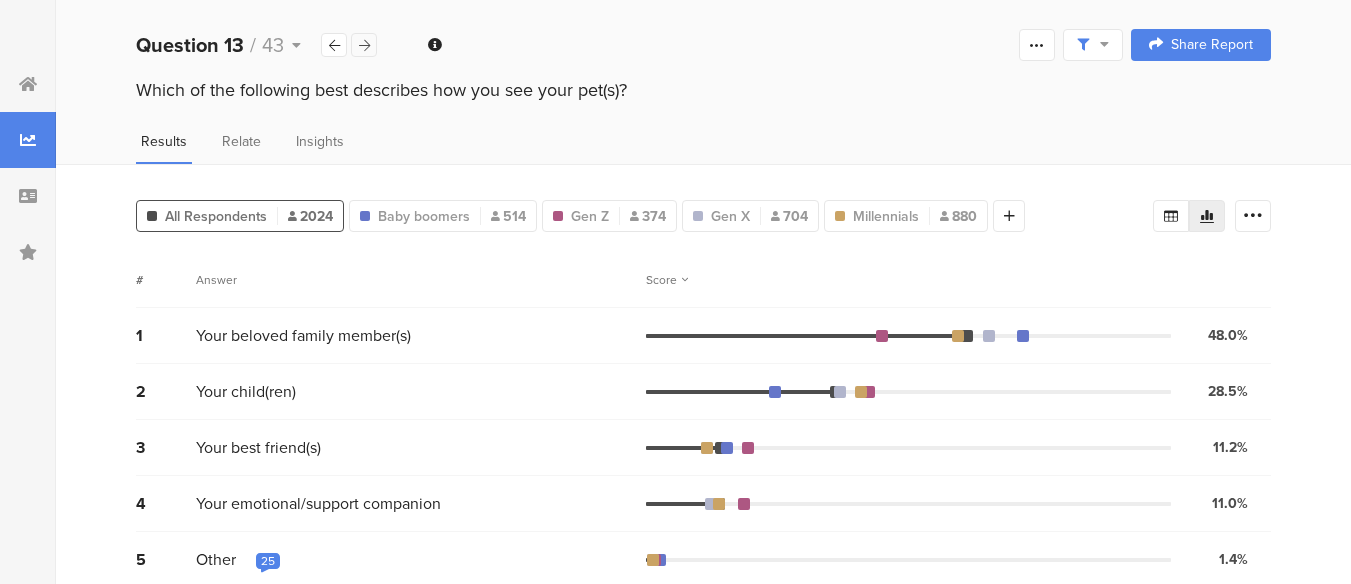scroll, scrollTop: 0, scrollLeft: 0, axis: both 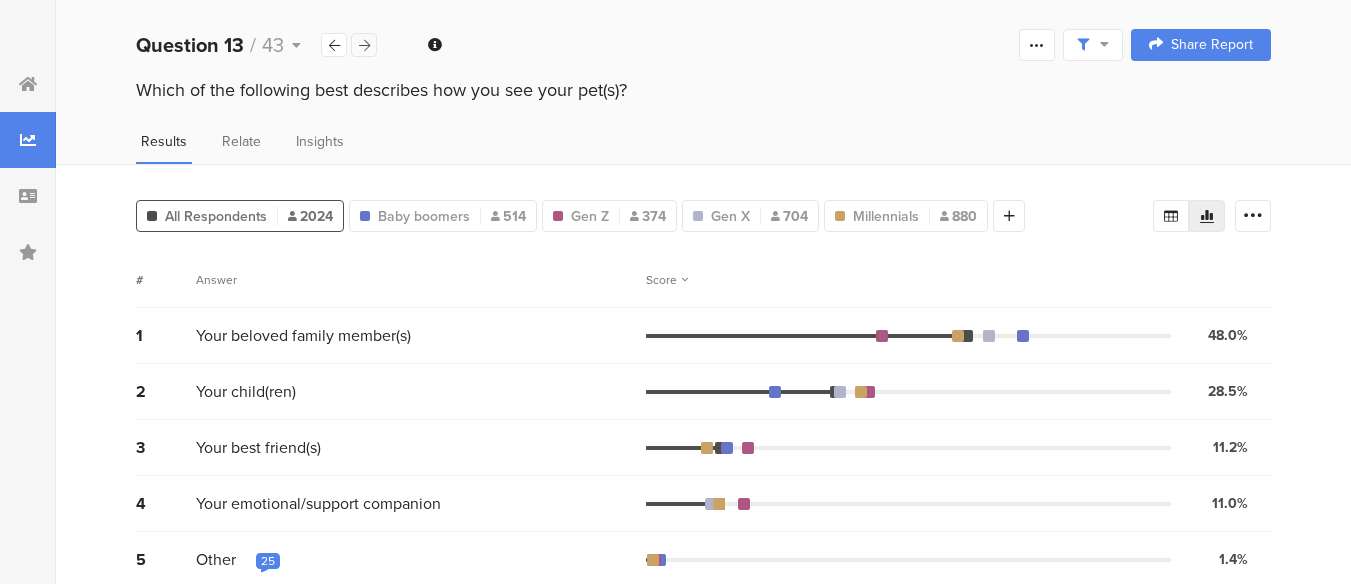 click at bounding box center (364, 45) 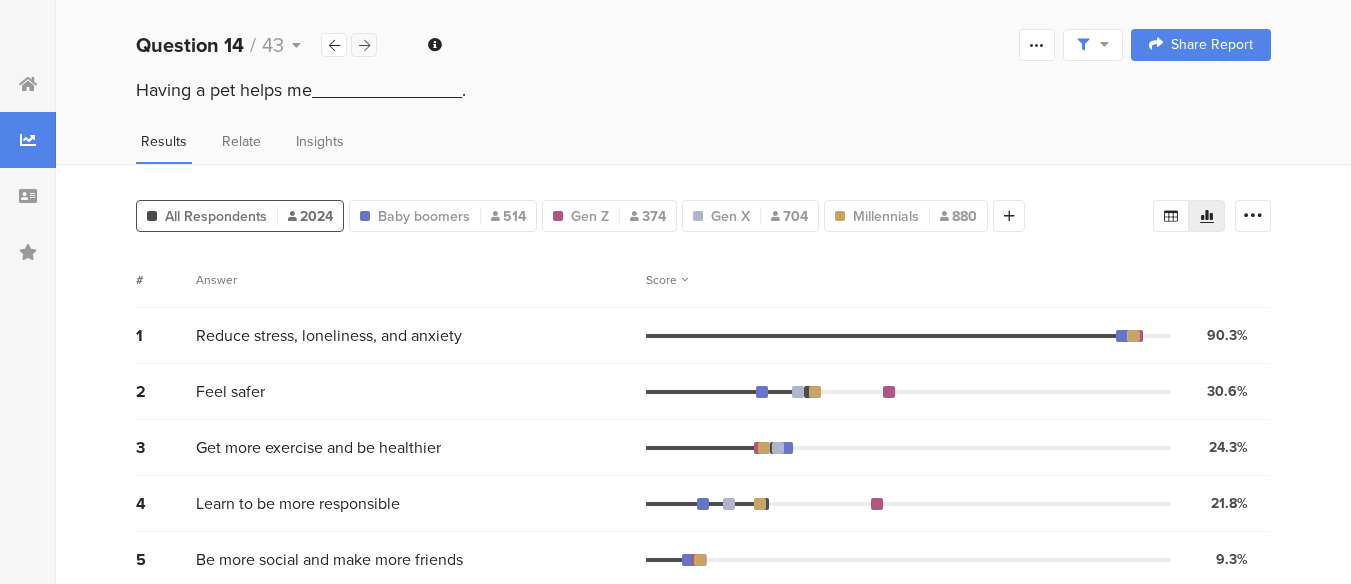 click at bounding box center (364, 45) 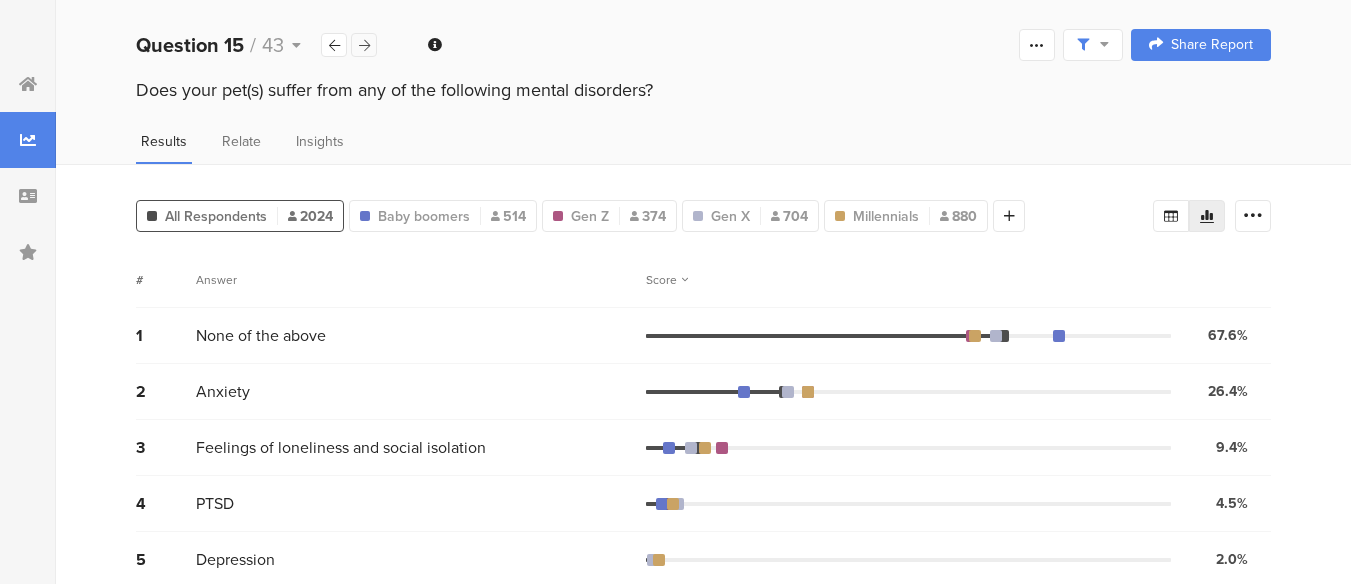 click at bounding box center [364, 45] 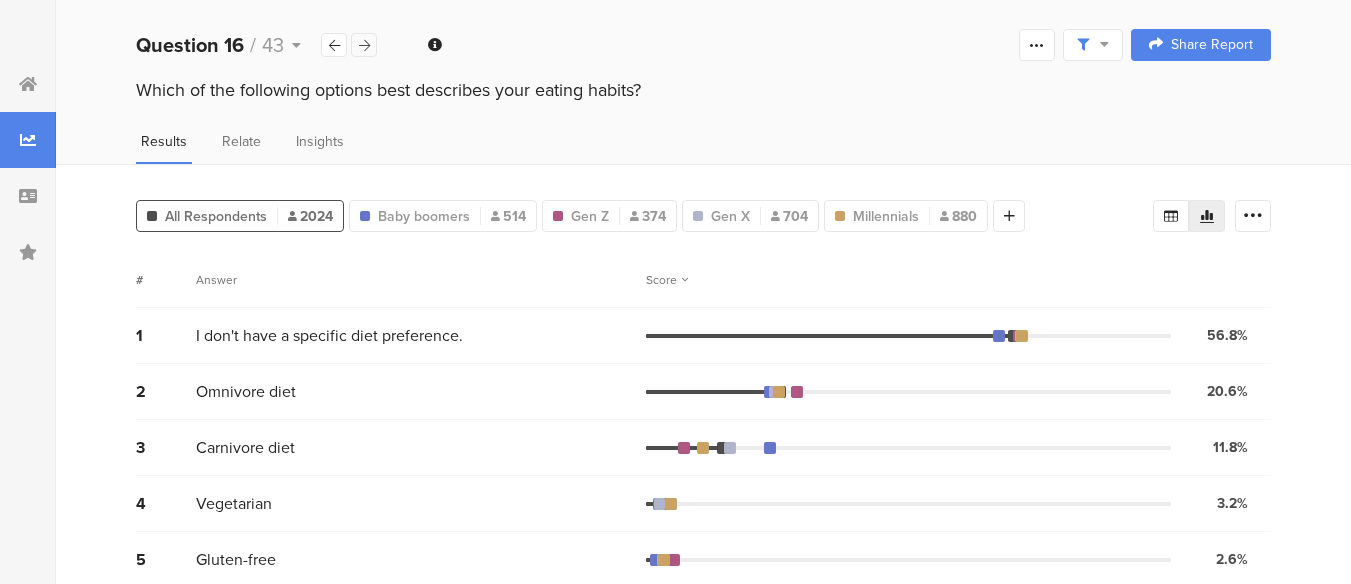 click at bounding box center (364, 45) 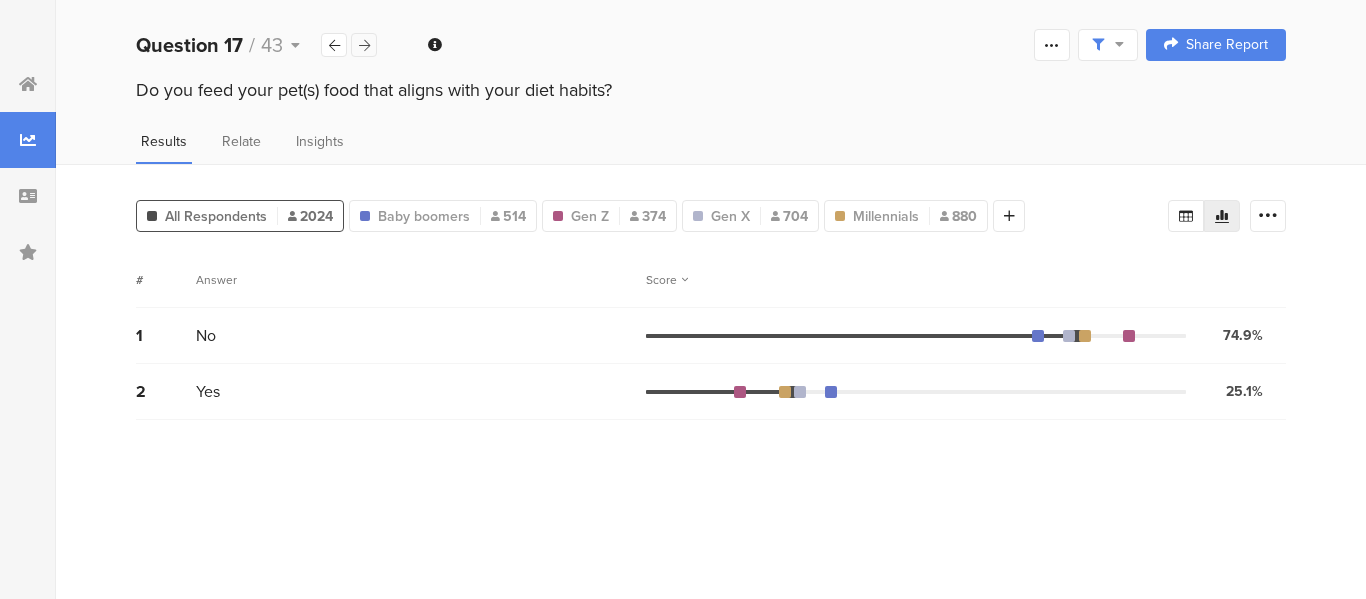 click at bounding box center [364, 45] 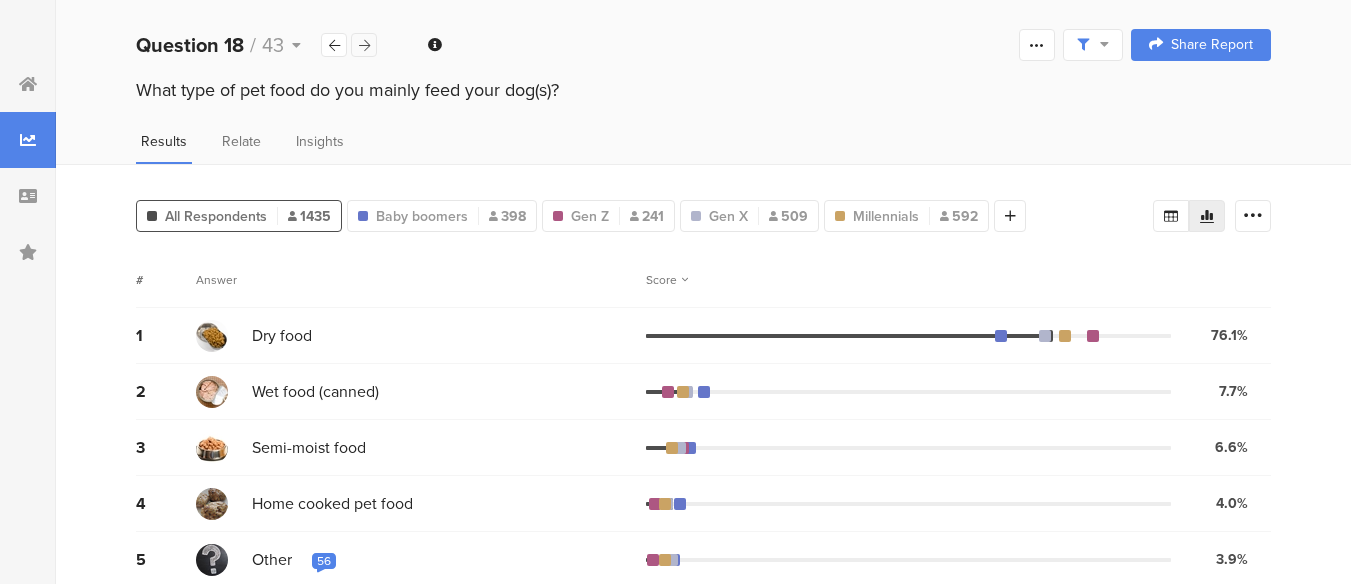 click at bounding box center [364, 45] 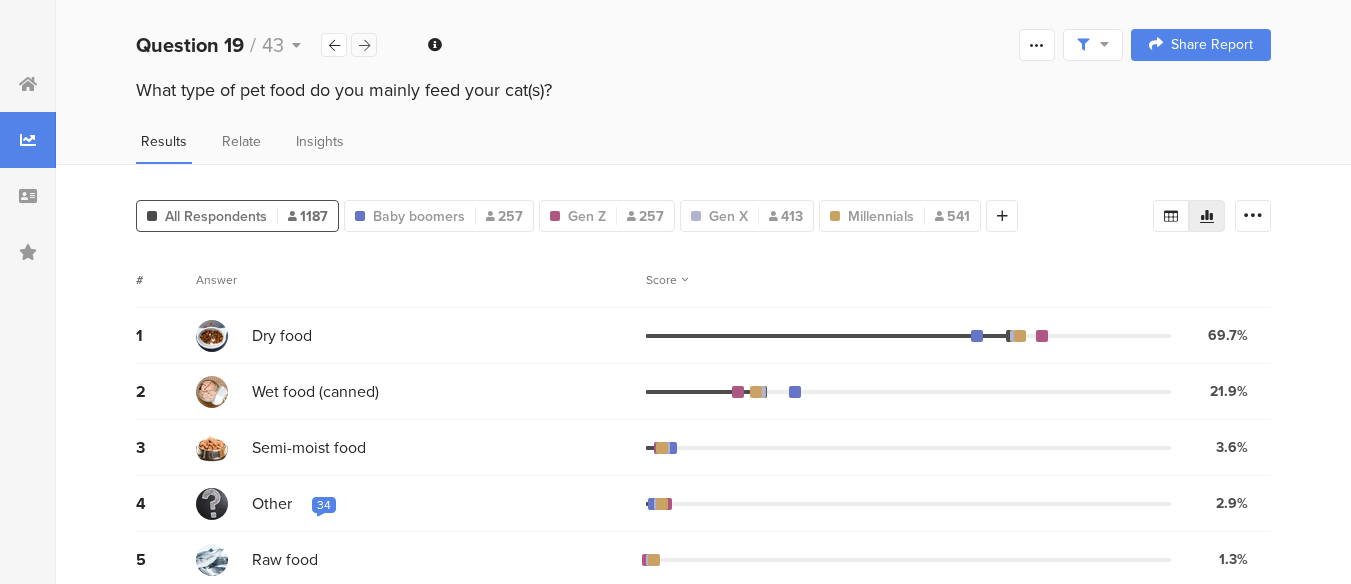 click at bounding box center [364, 45] 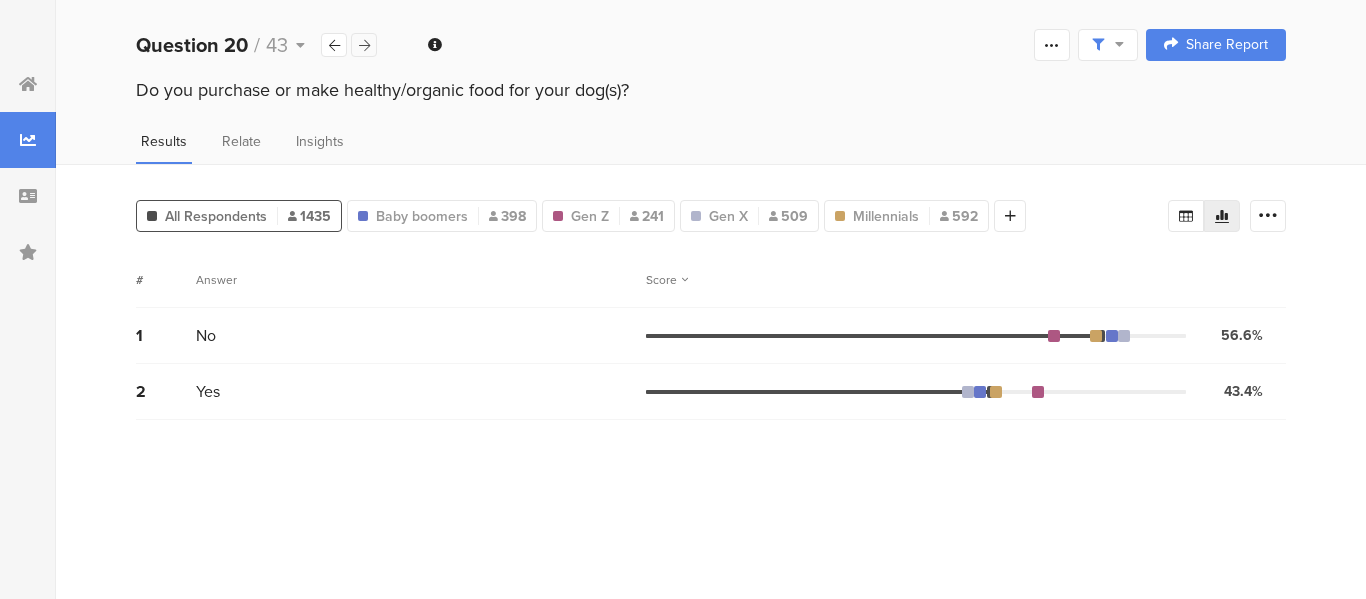 click at bounding box center [364, 45] 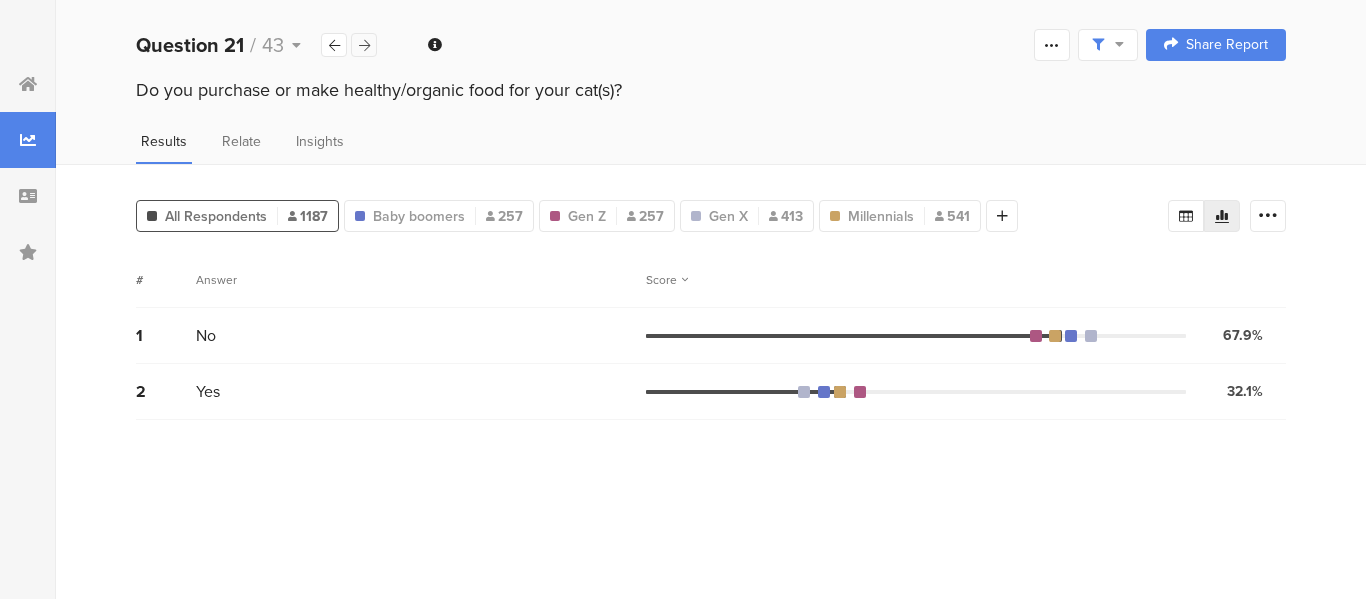 click at bounding box center (364, 45) 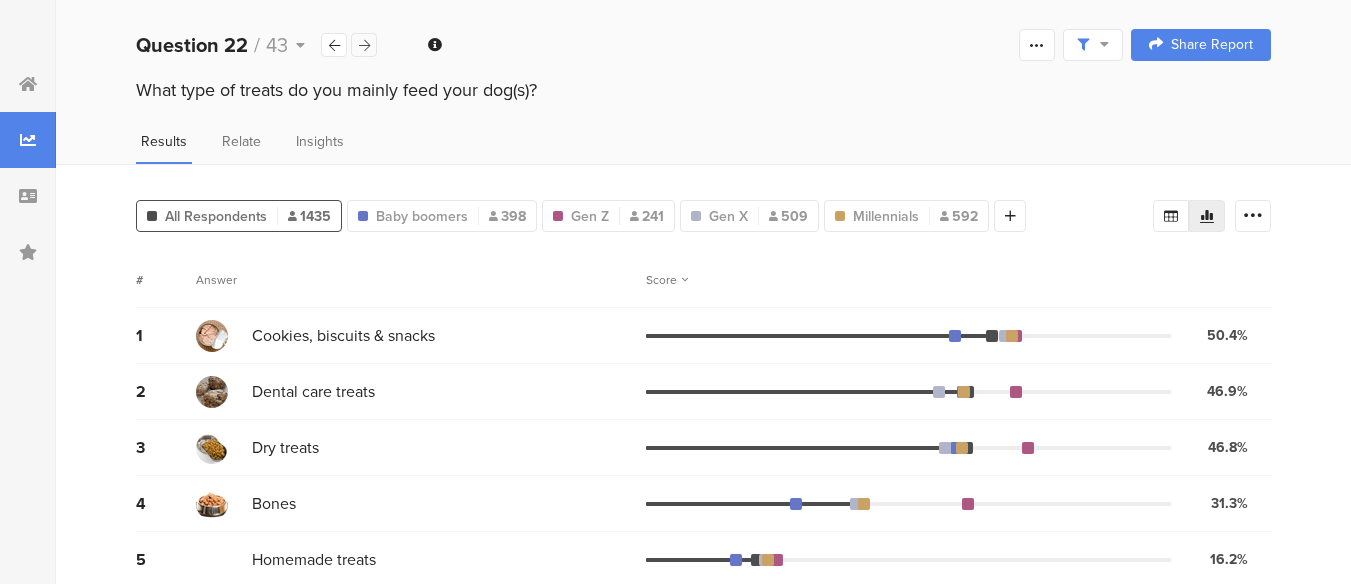 click at bounding box center (364, 45) 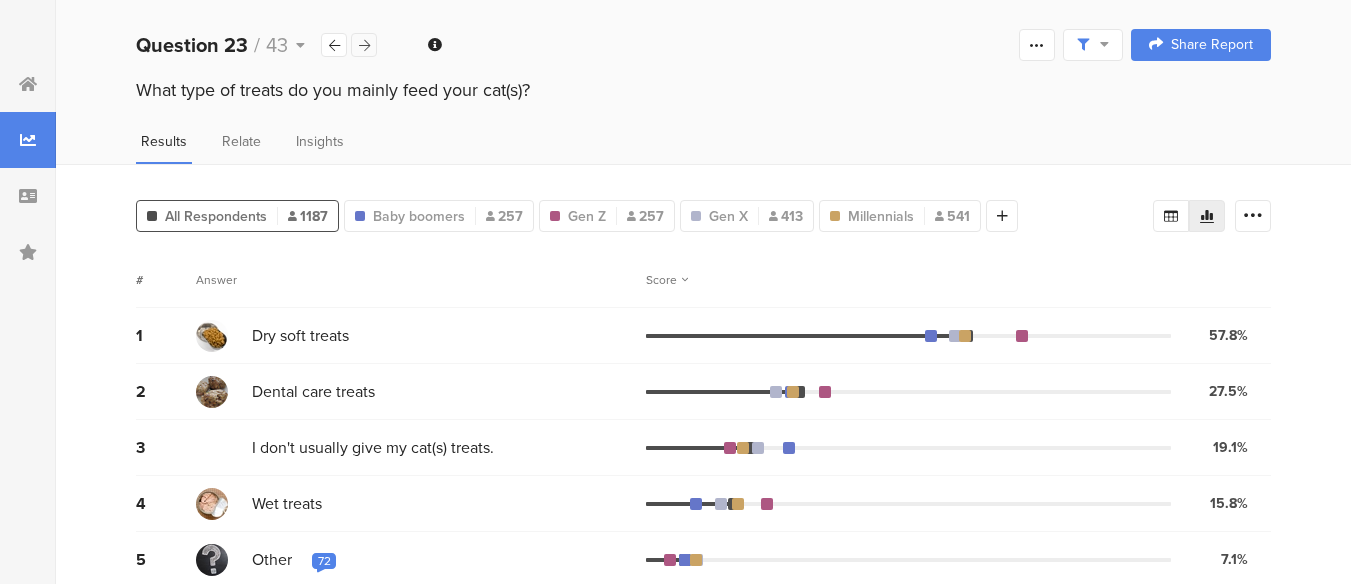 click at bounding box center [364, 45] 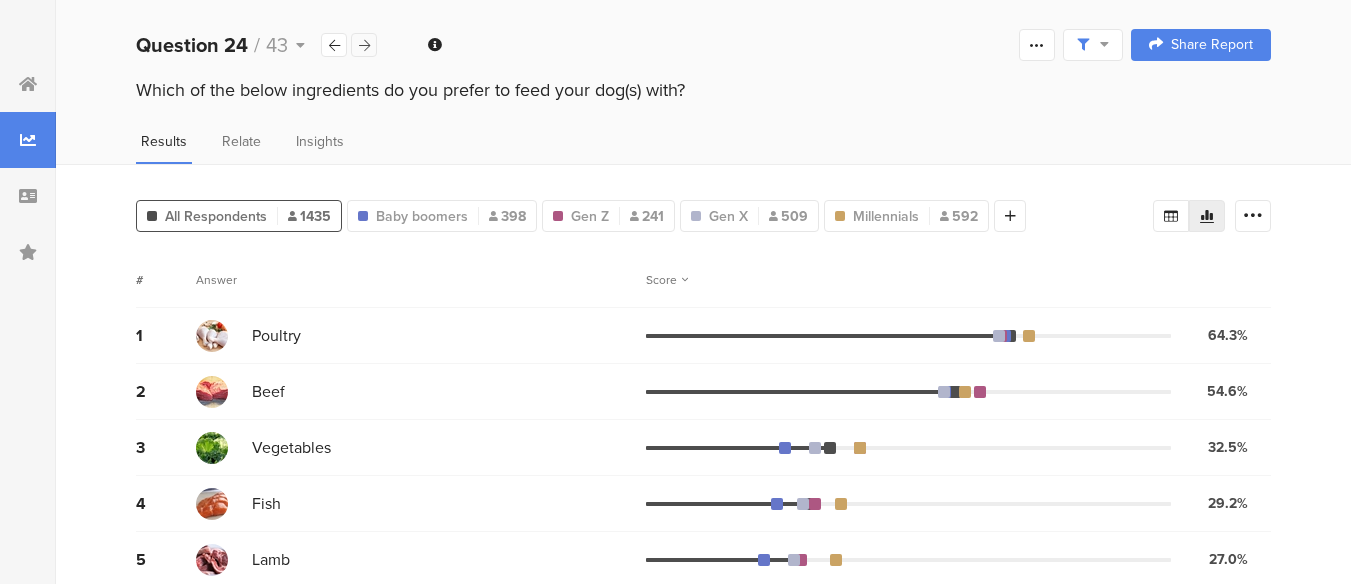 click at bounding box center (364, 45) 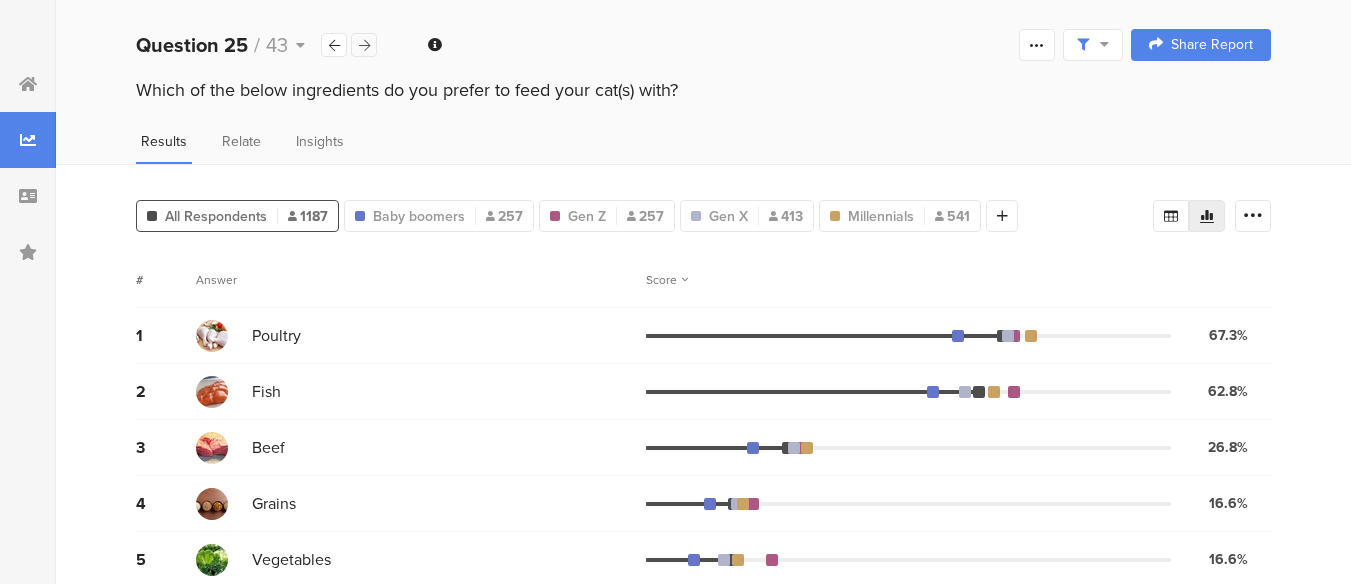 click at bounding box center [364, 45] 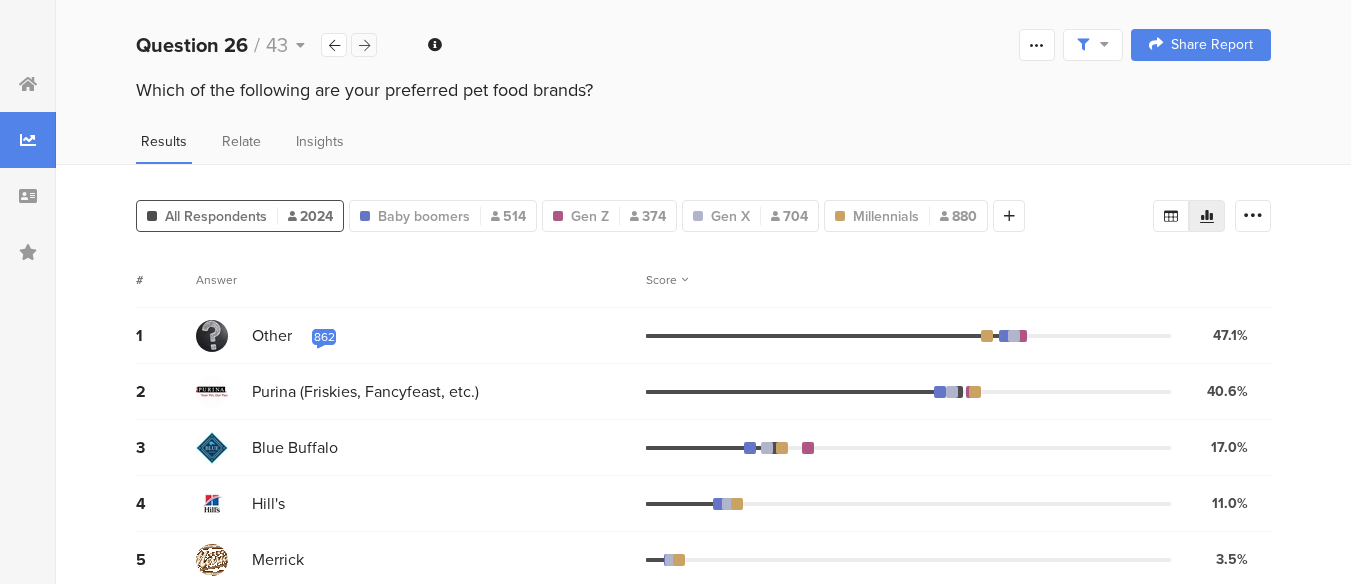 click at bounding box center (364, 45) 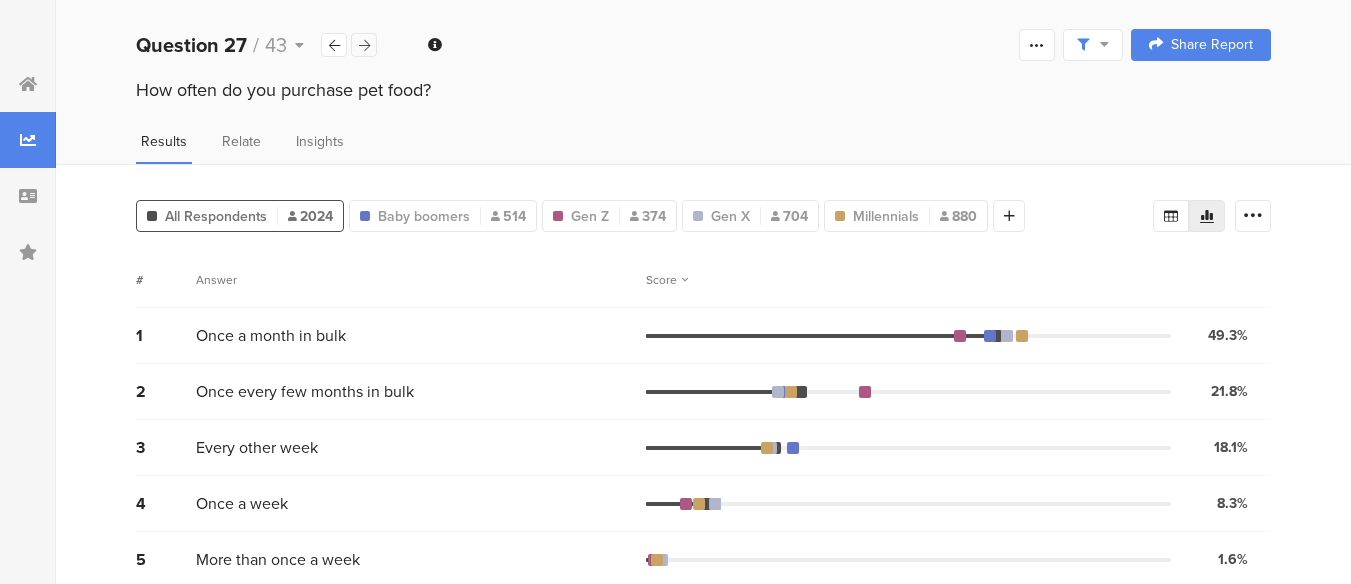 click at bounding box center [364, 45] 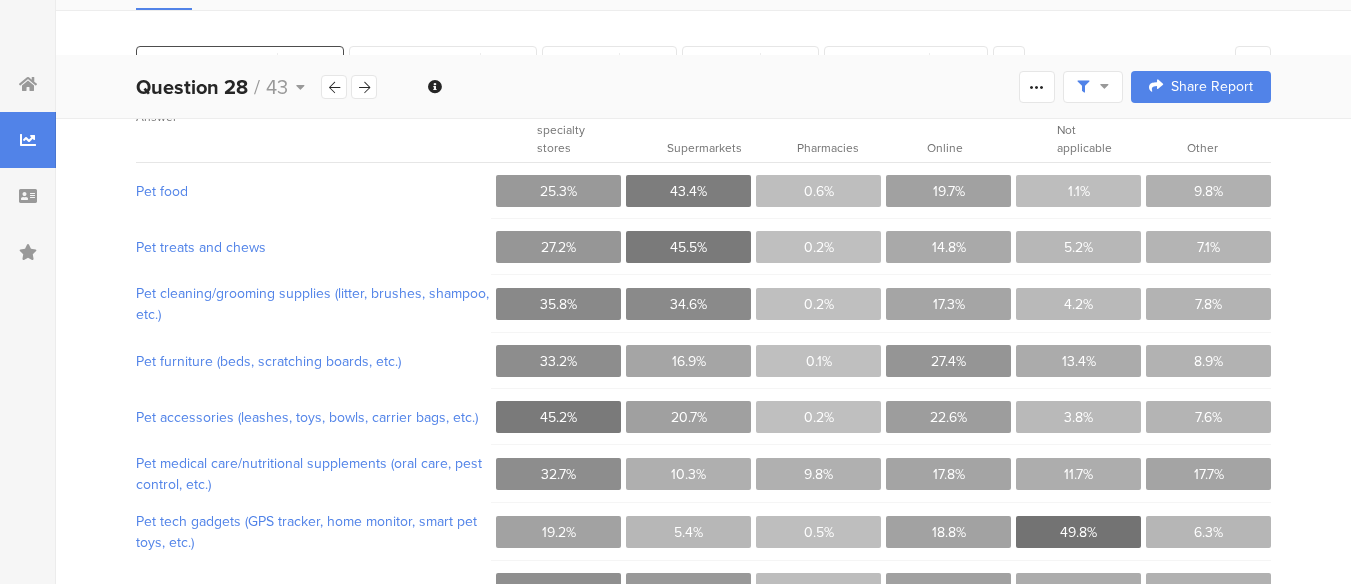 scroll, scrollTop: 157, scrollLeft: 0, axis: vertical 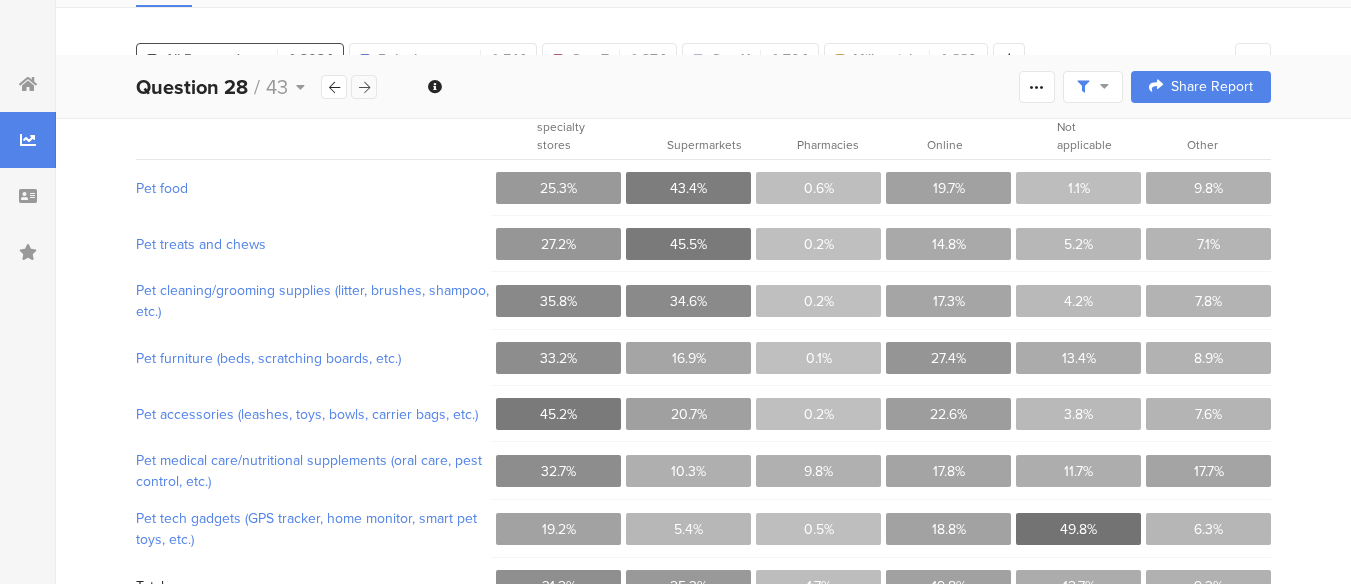 click at bounding box center (364, 87) 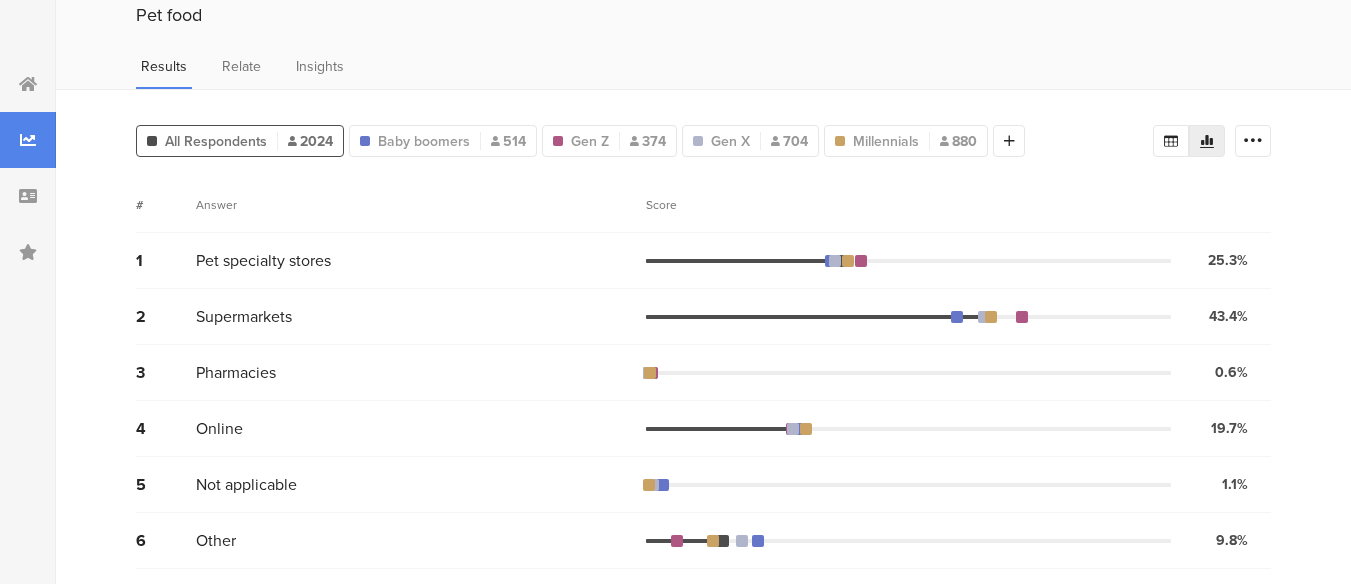 scroll, scrollTop: 0, scrollLeft: 0, axis: both 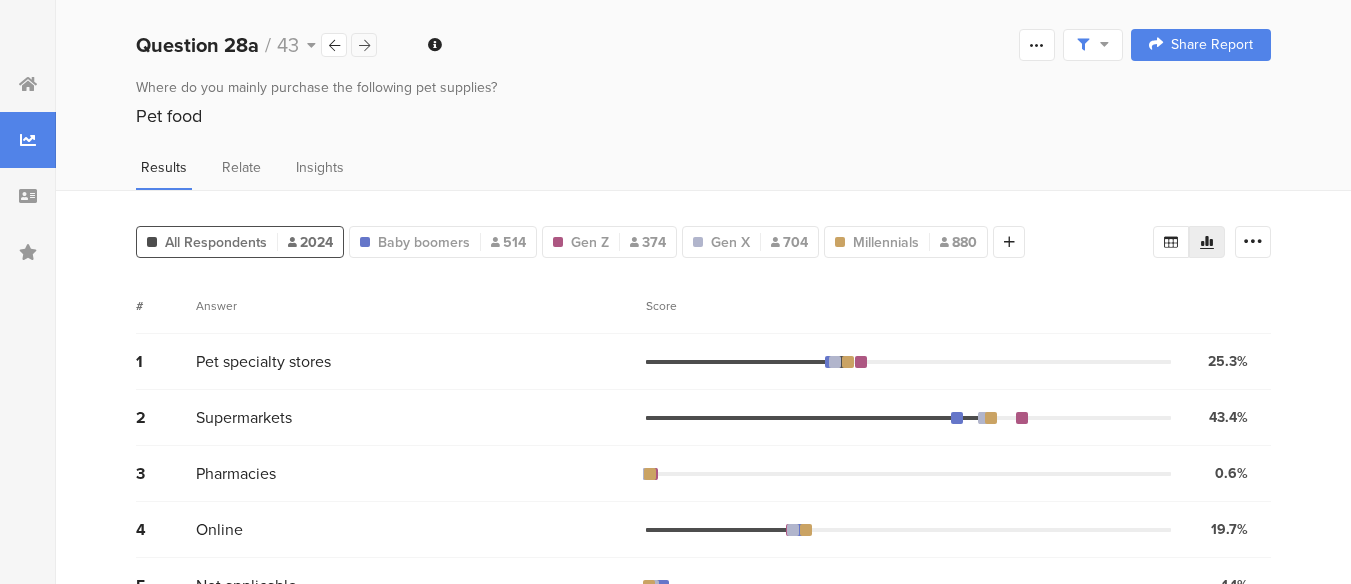 click at bounding box center (364, 45) 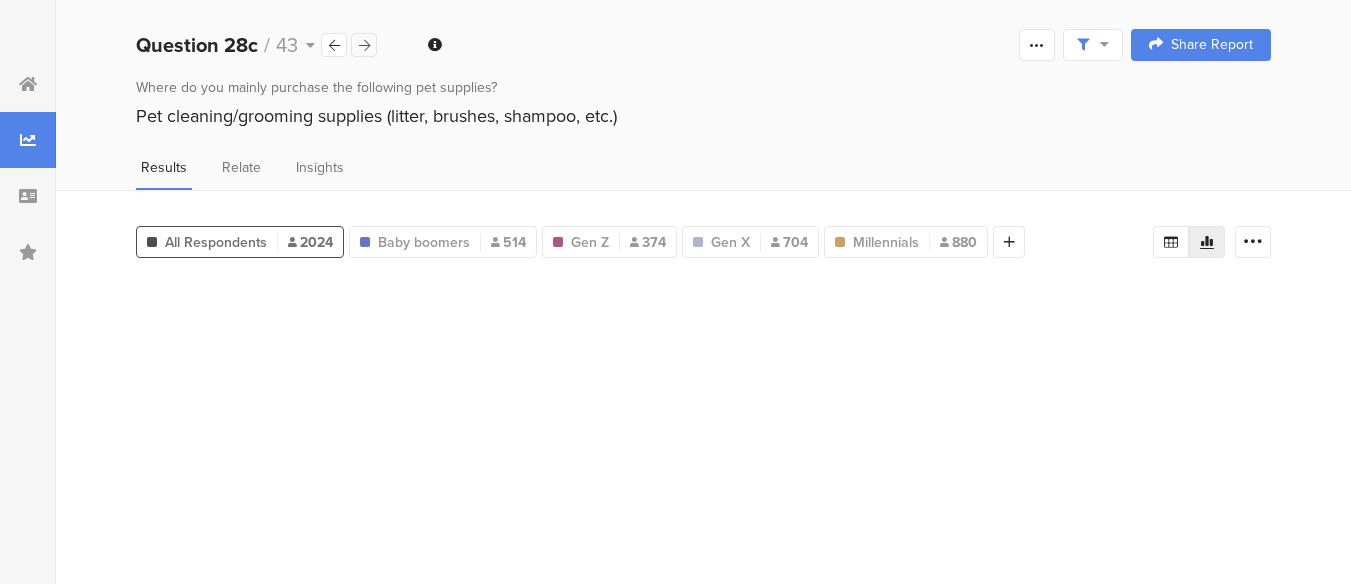 click at bounding box center [364, 45] 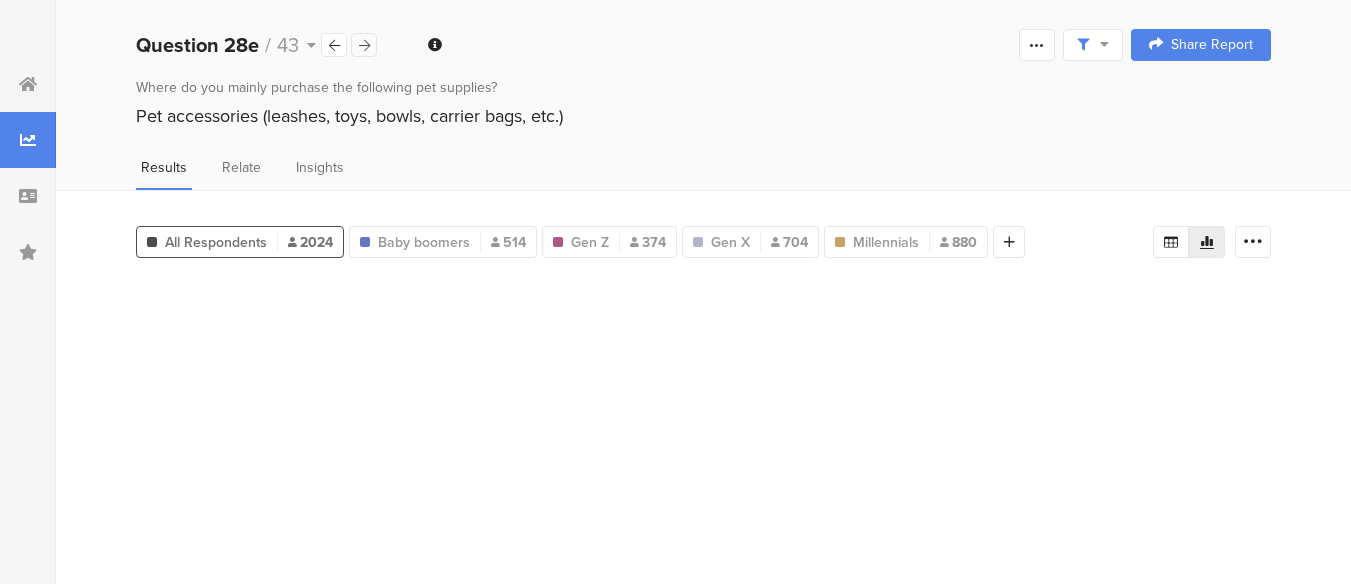click at bounding box center (364, 45) 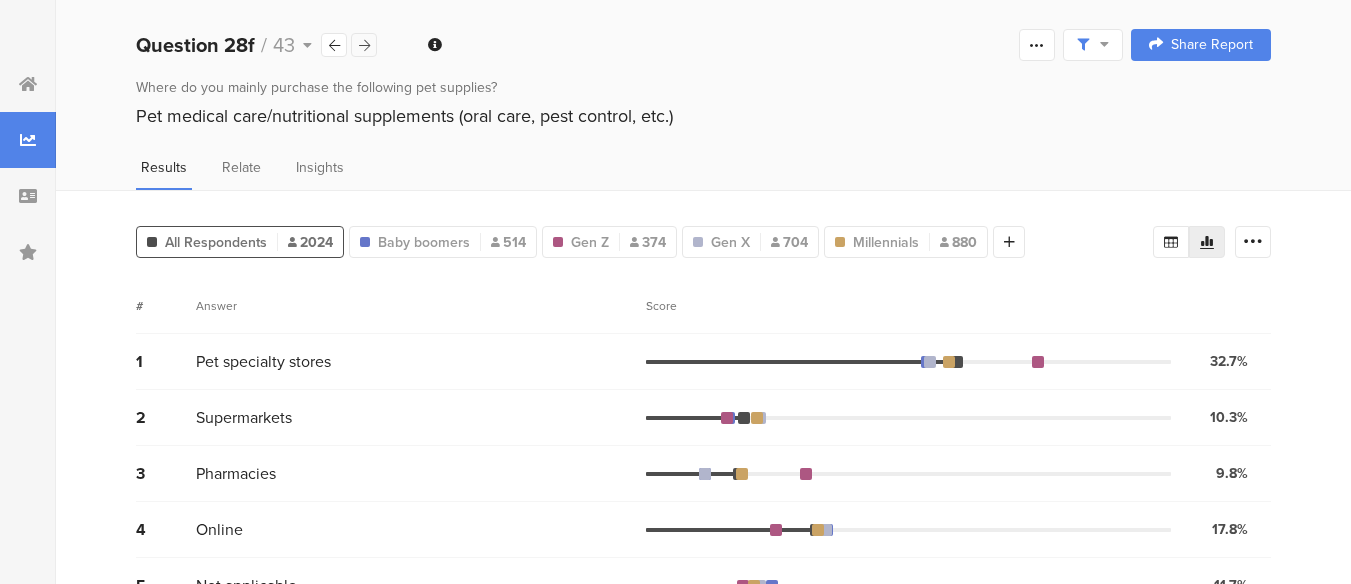 click at bounding box center (364, 45) 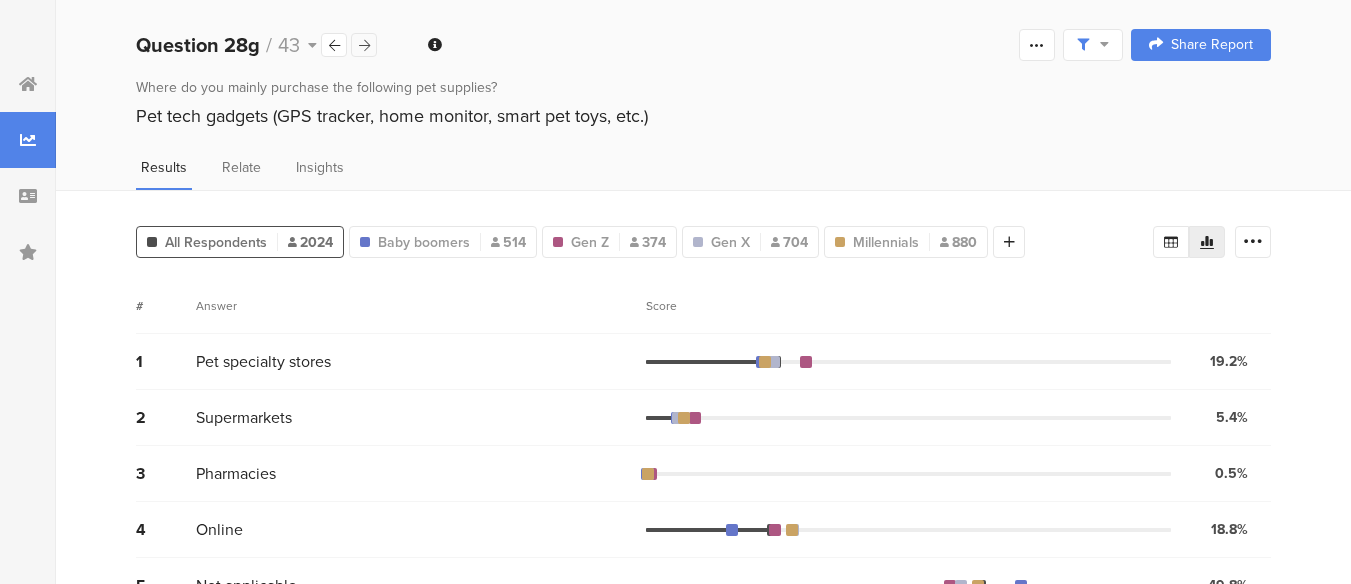 click at bounding box center (364, 45) 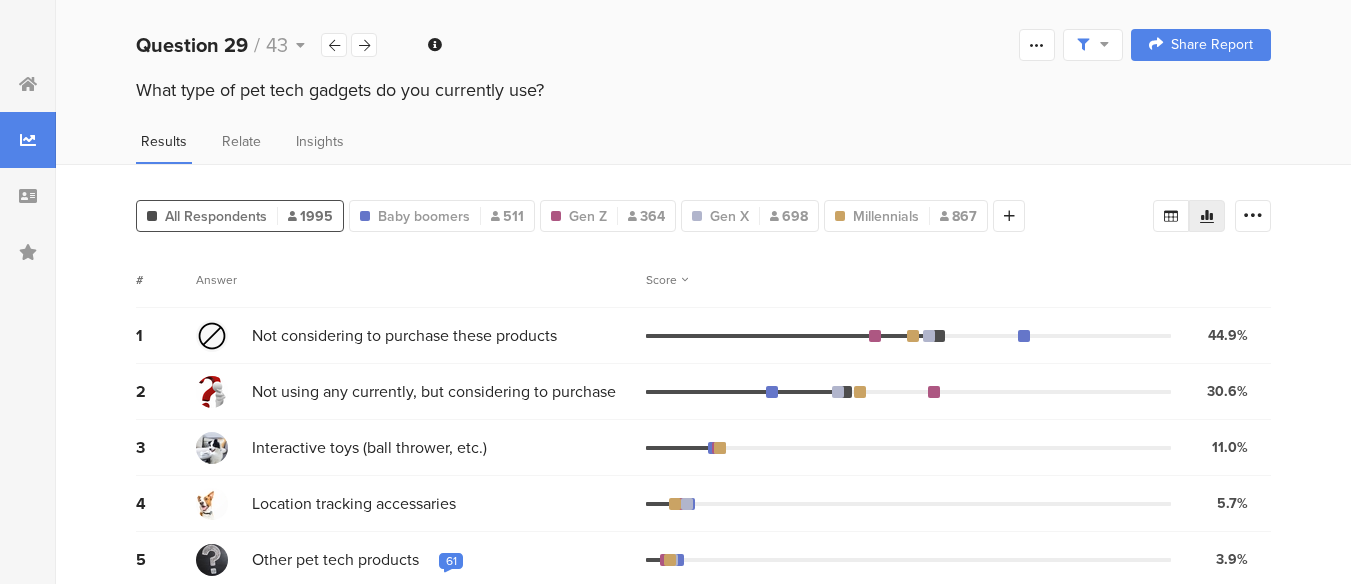 drag, startPoint x: 364, startPoint y: 45, endPoint x: 459, endPoint y: 97, distance: 108.30051 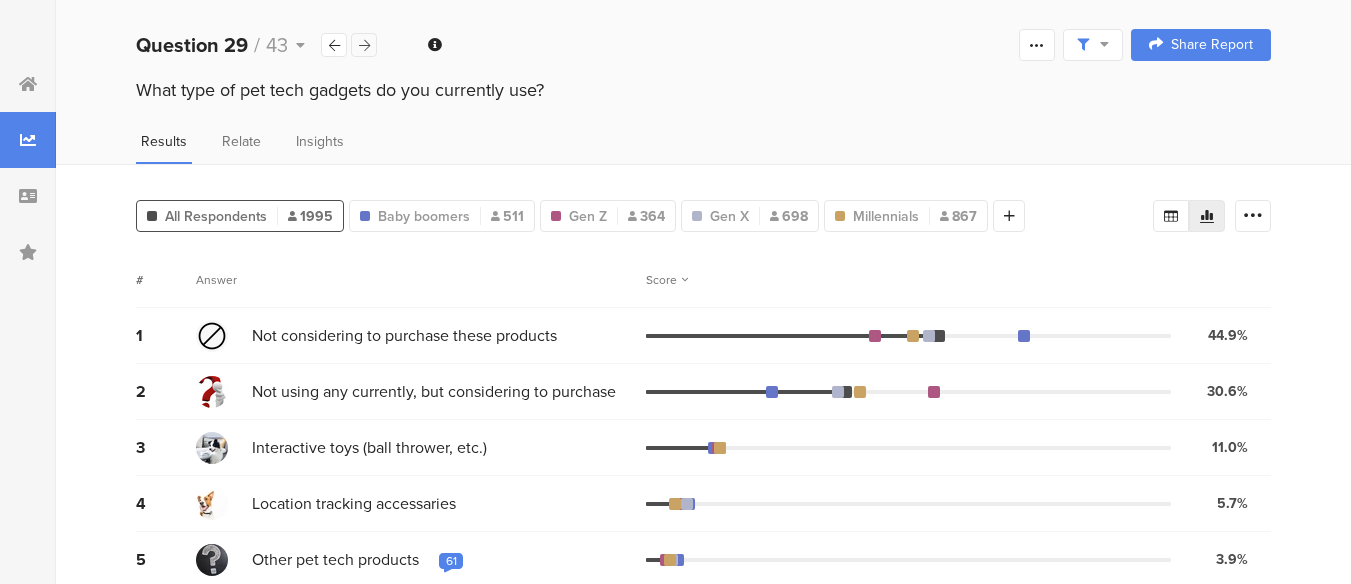 click at bounding box center [364, 45] 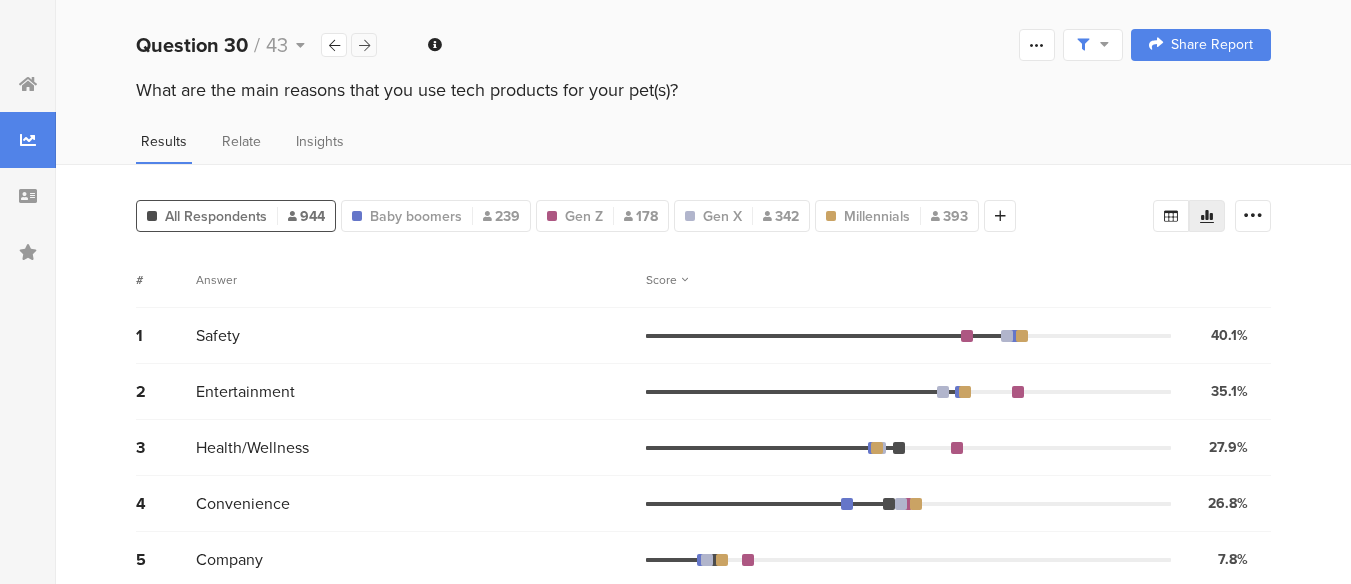 drag, startPoint x: 355, startPoint y: 49, endPoint x: 356, endPoint y: 34, distance: 15.033297 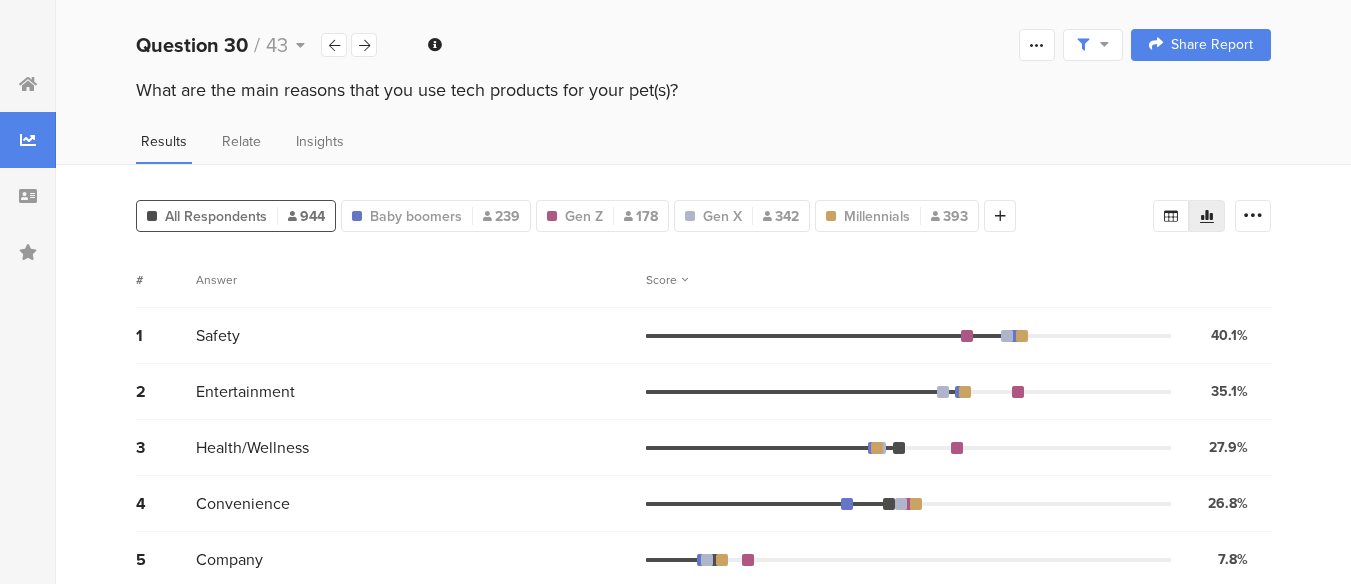 drag, startPoint x: 356, startPoint y: 34, endPoint x: 357, endPoint y: 16, distance: 18.027756 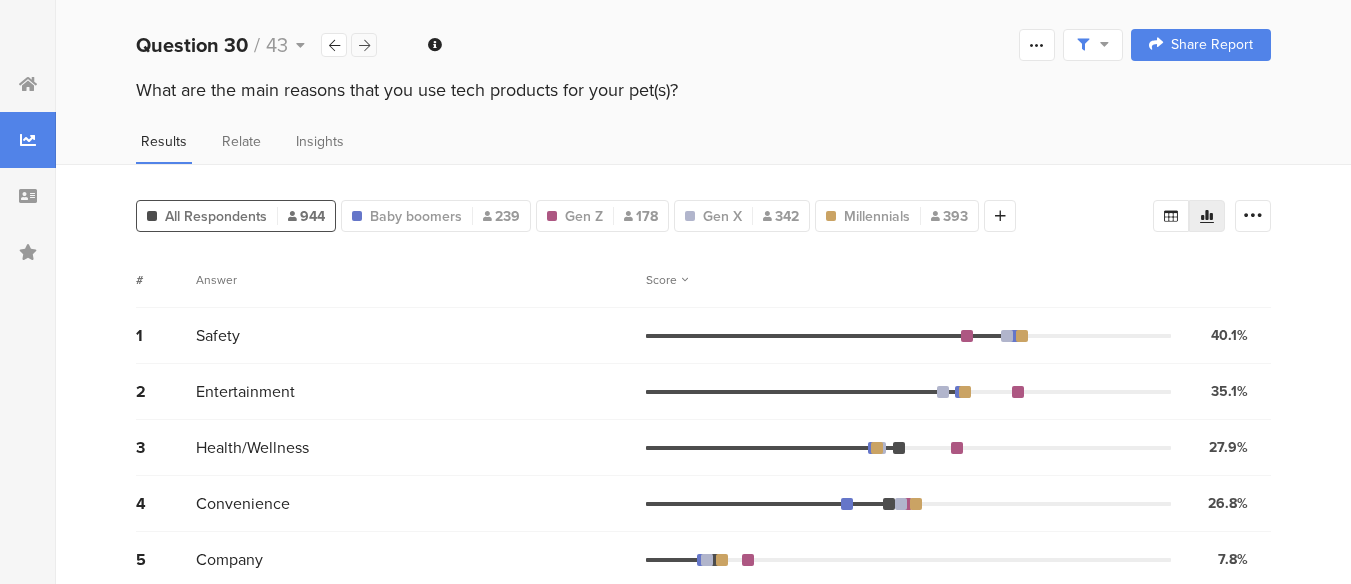 click at bounding box center (364, 45) 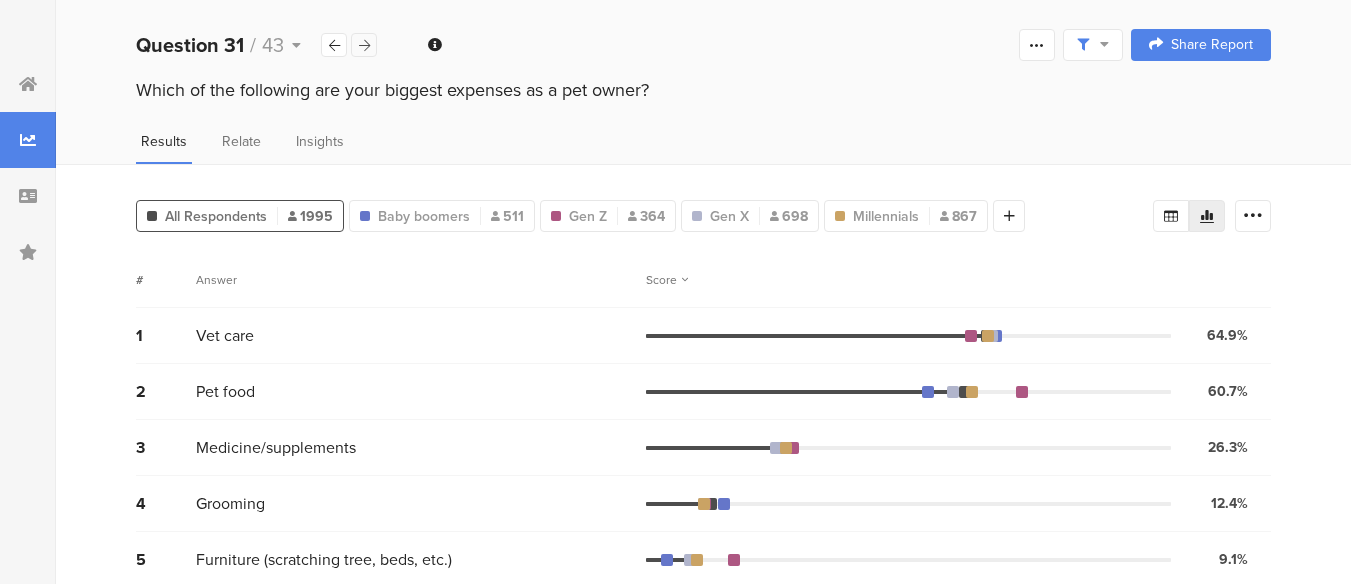 click at bounding box center [364, 45] 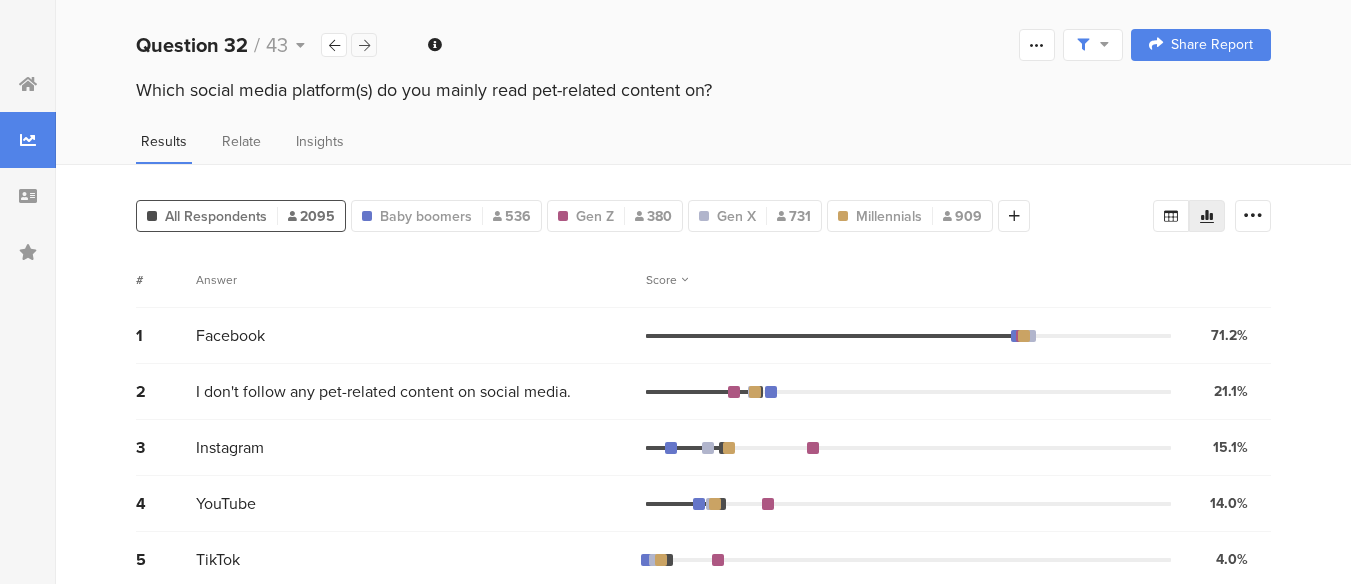 click at bounding box center (364, 45) 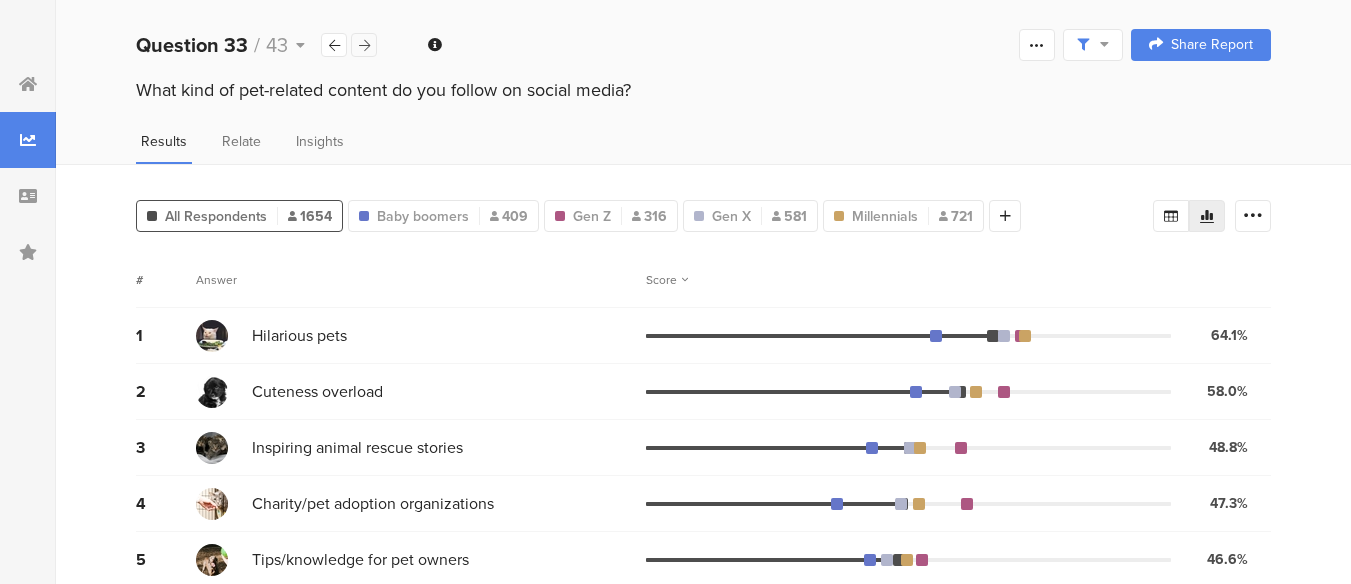 click at bounding box center [364, 45] 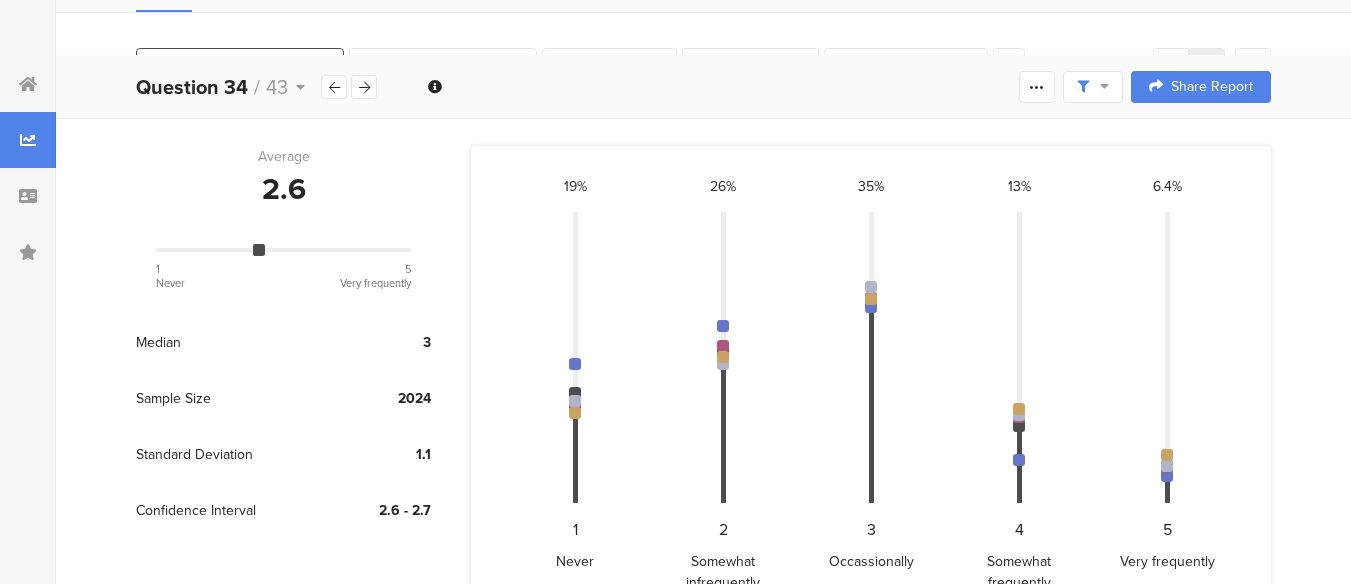 scroll, scrollTop: 150, scrollLeft: 0, axis: vertical 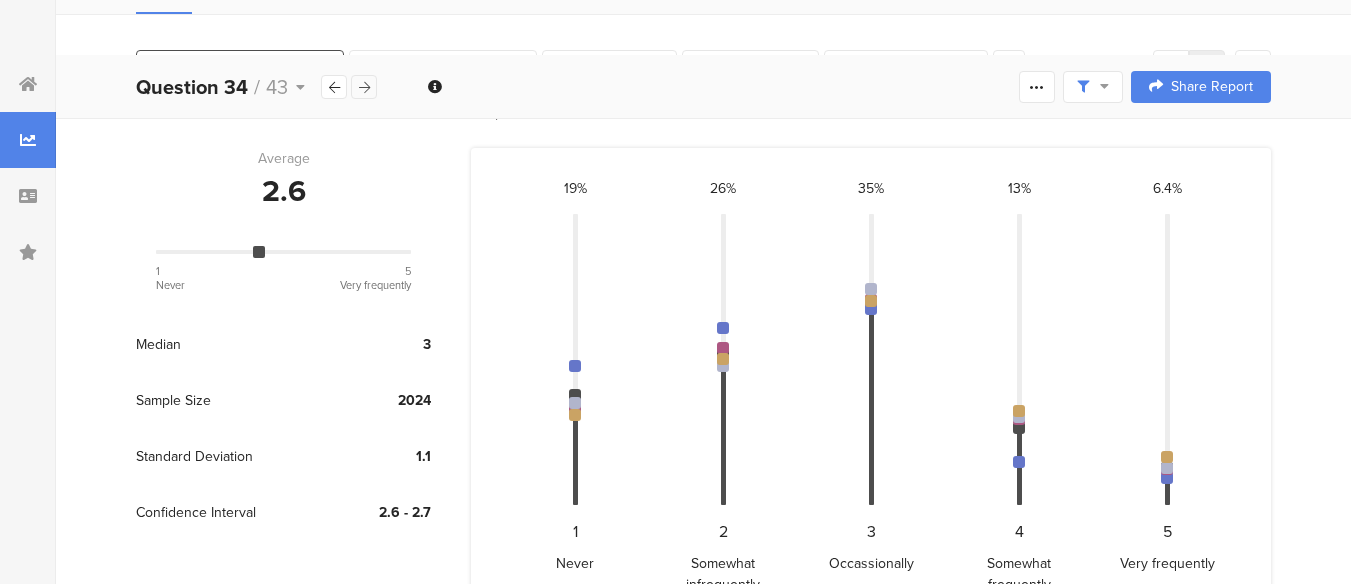 click at bounding box center (364, 87) 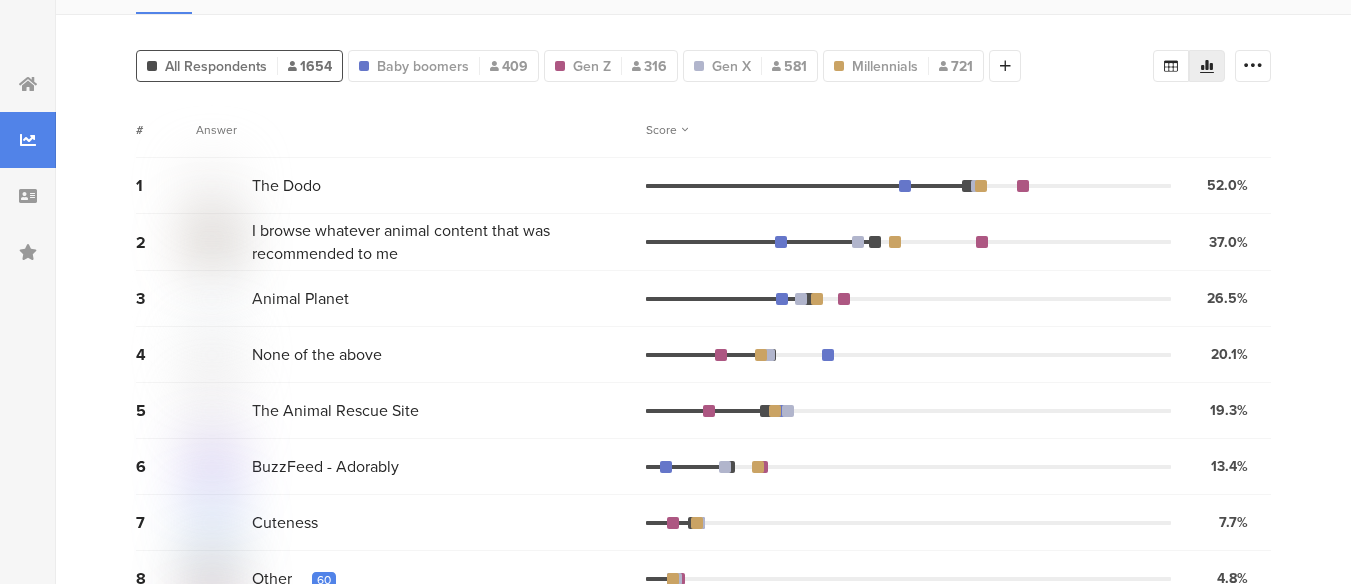 scroll, scrollTop: 0, scrollLeft: 0, axis: both 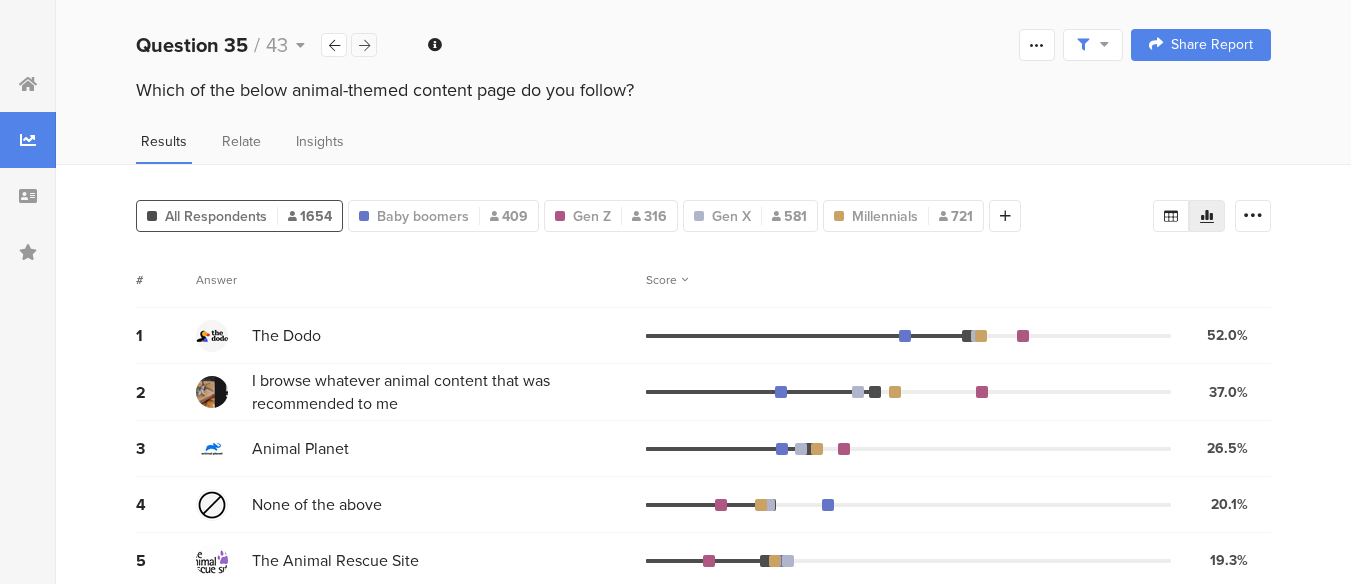 click at bounding box center [364, 45] 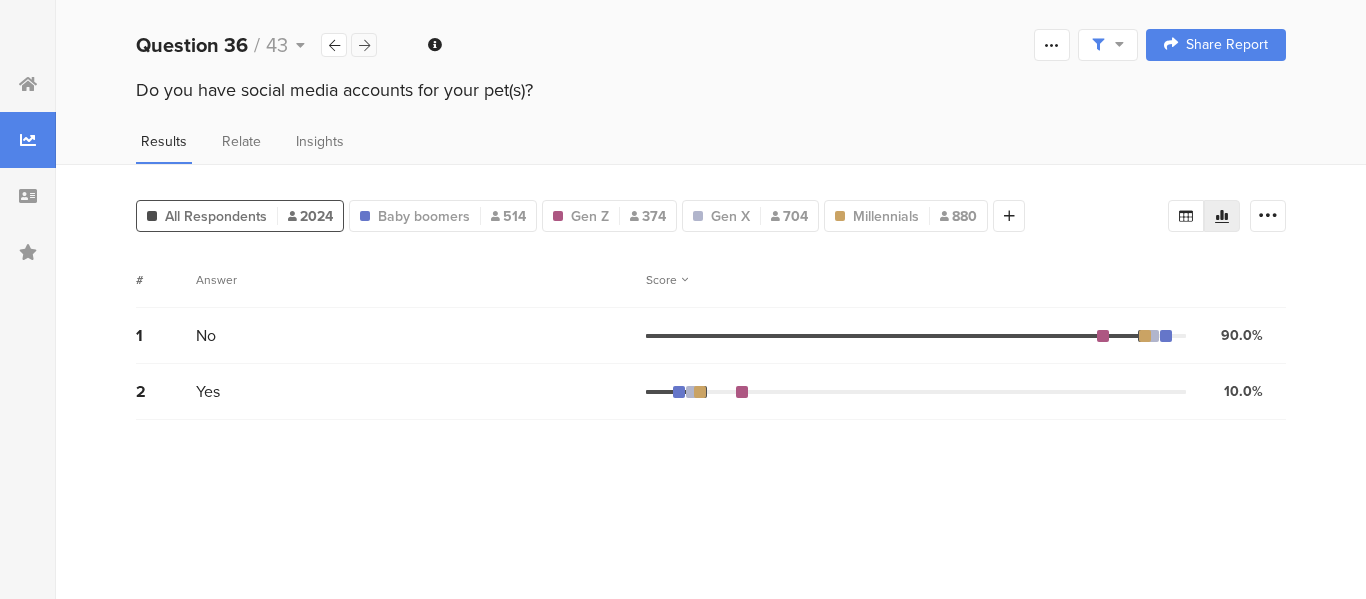click at bounding box center (364, 45) 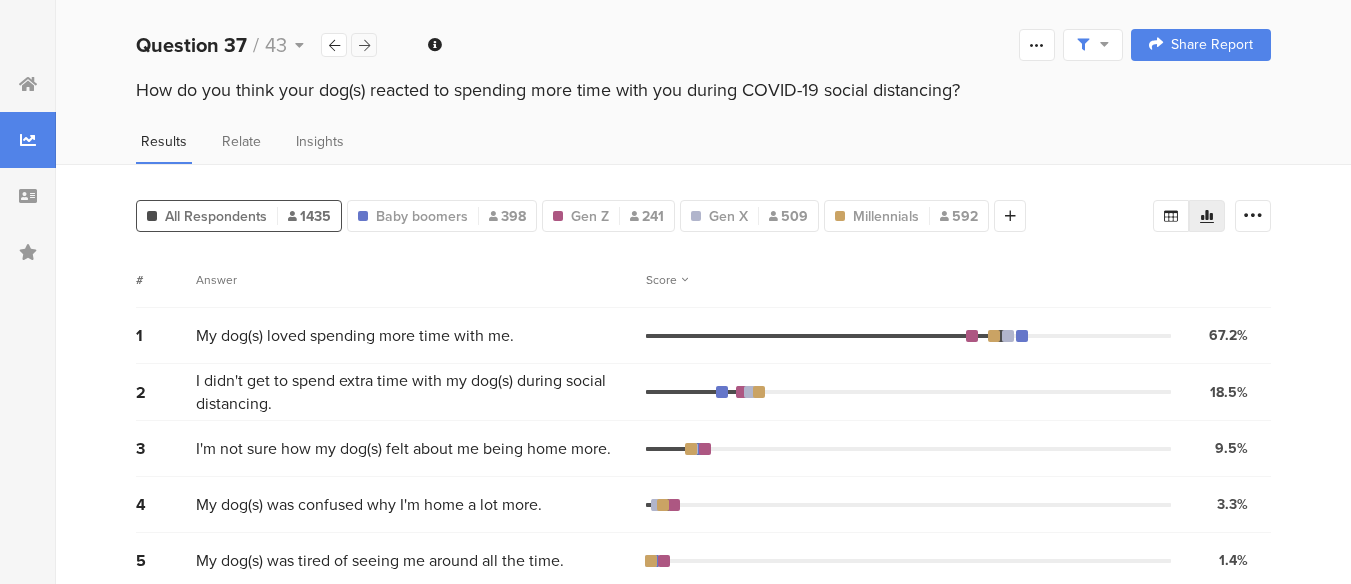 click at bounding box center (364, 45) 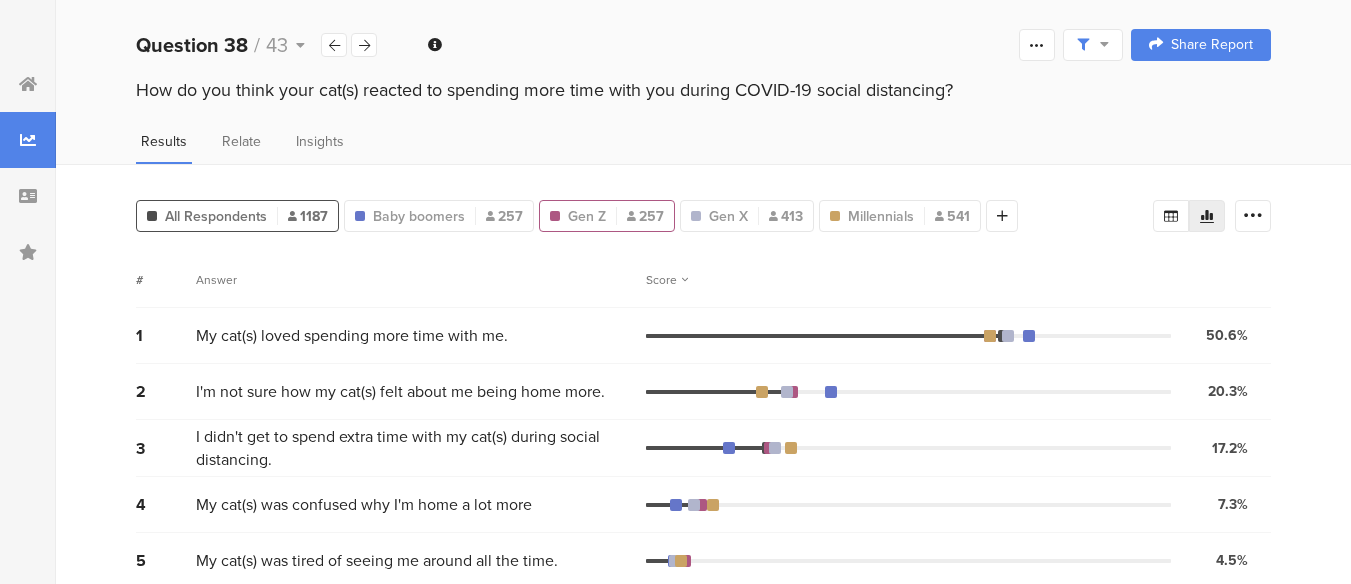 click on "Gen Z       257" at bounding box center [607, 216] 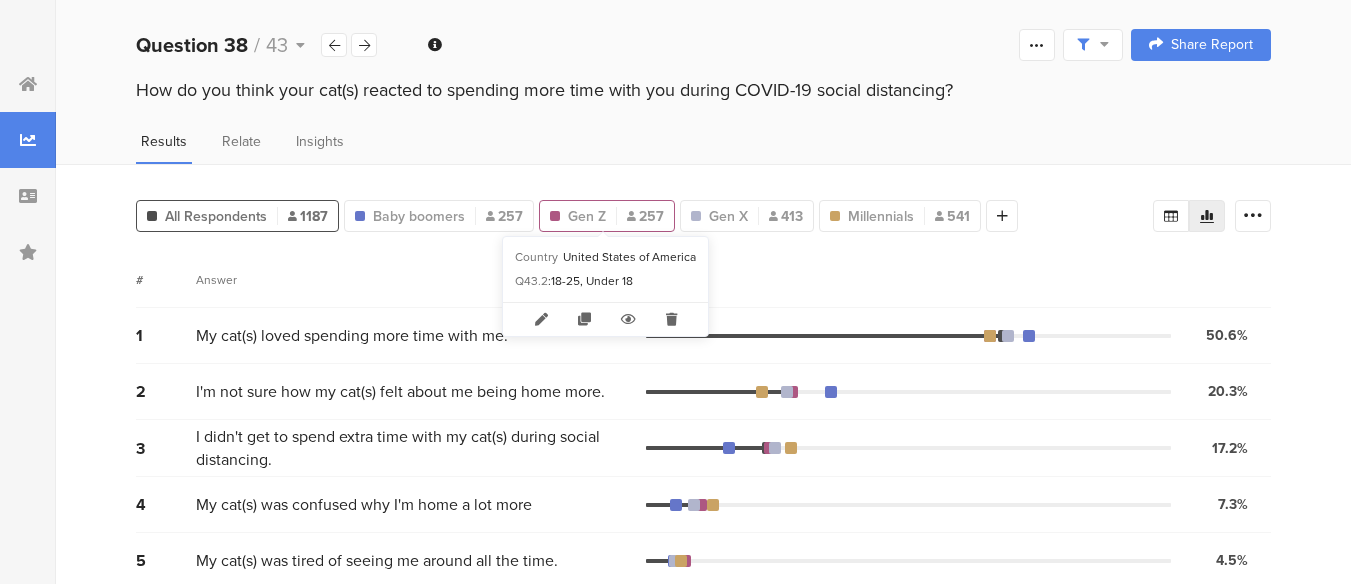 click on "Gen Z" at bounding box center [587, 216] 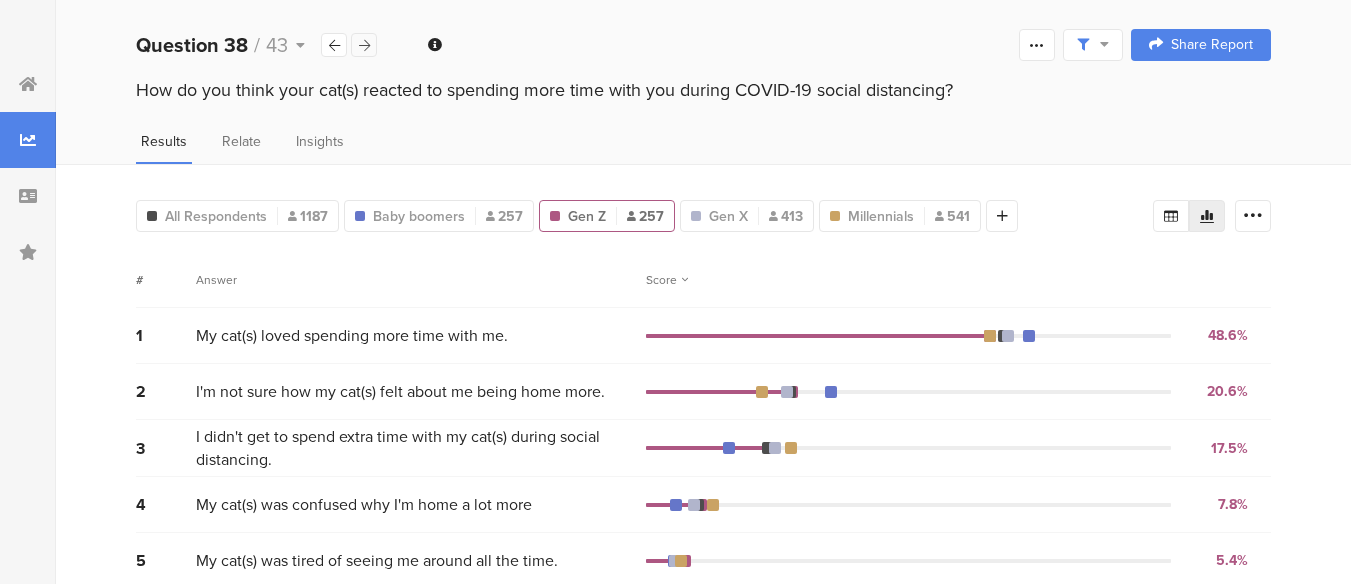 click at bounding box center [364, 45] 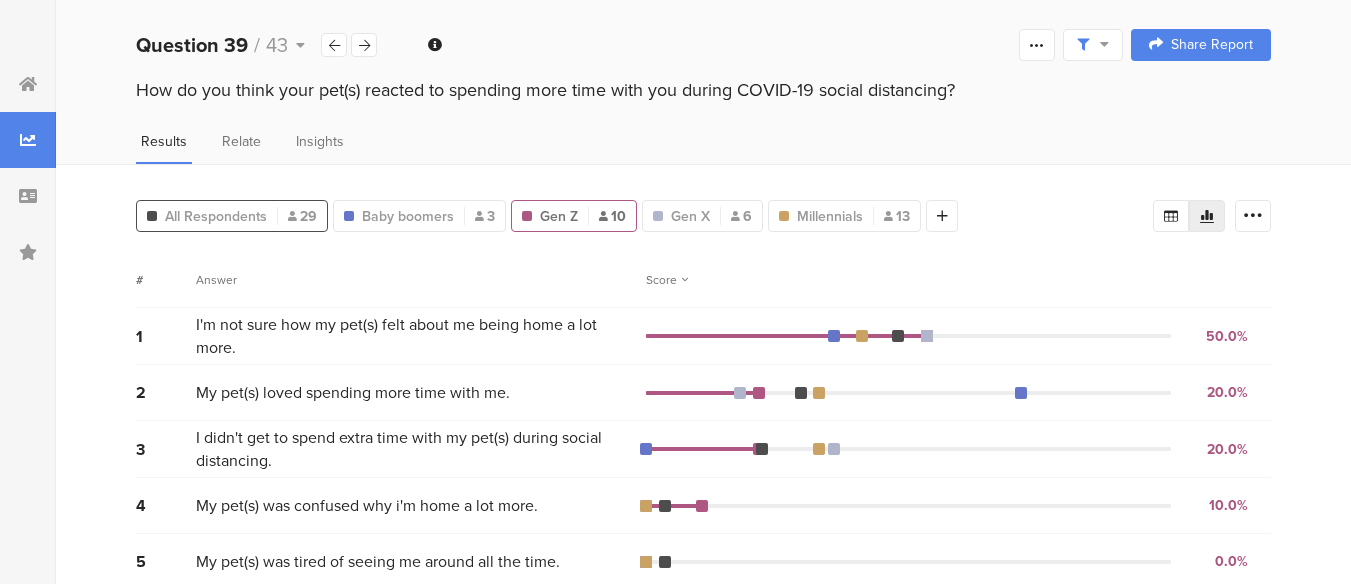 click on "All Respondents" at bounding box center (216, 216) 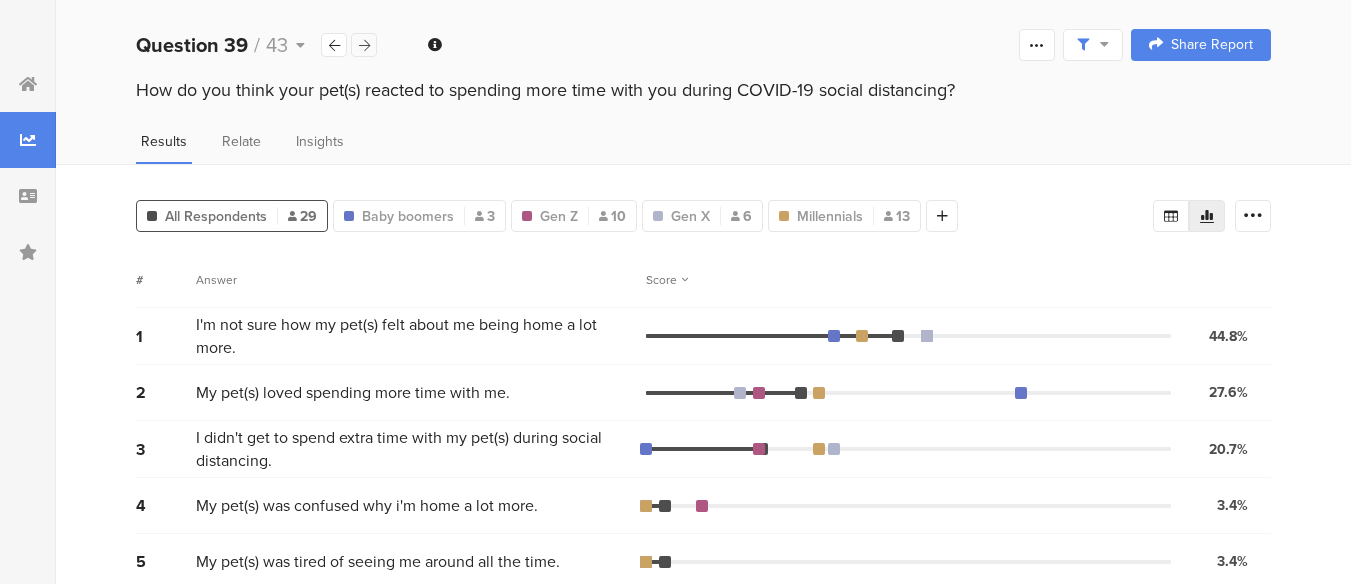 click at bounding box center (364, 45) 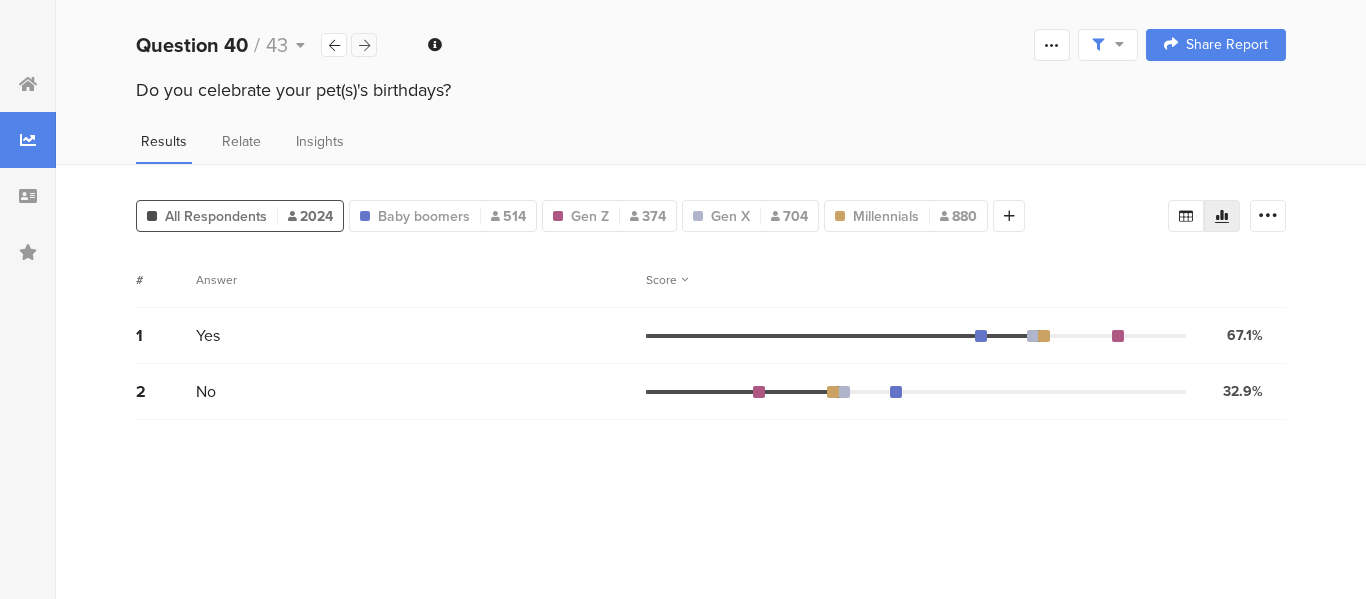 click at bounding box center (364, 45) 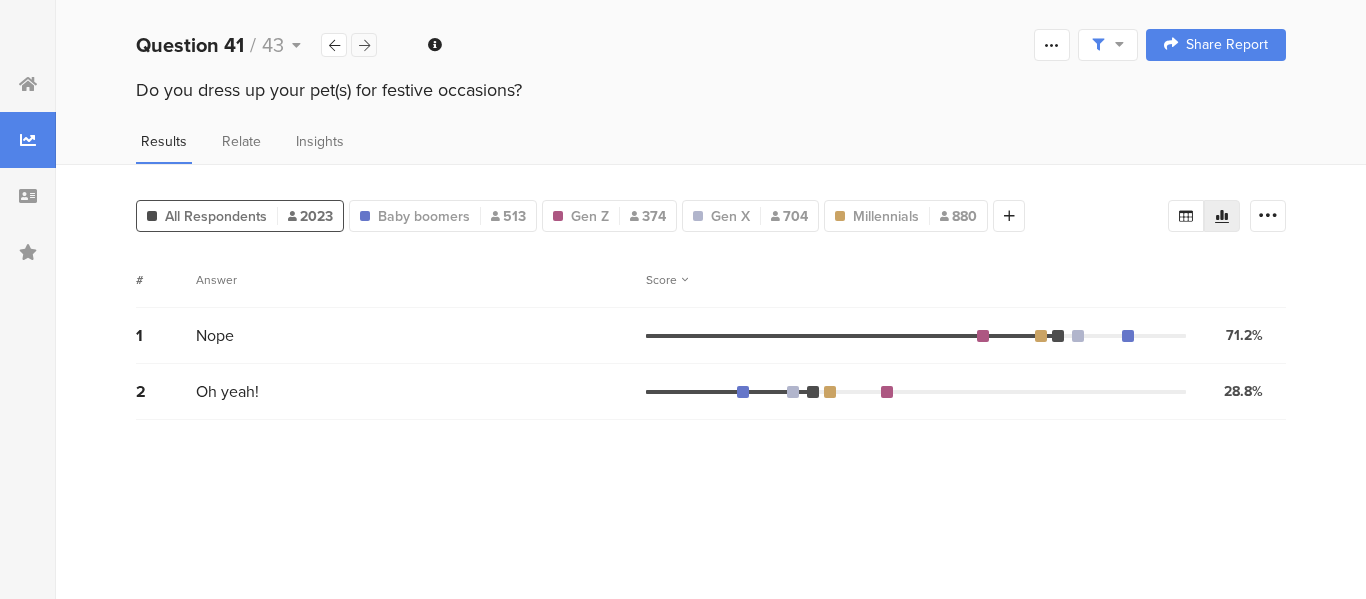 click at bounding box center (364, 45) 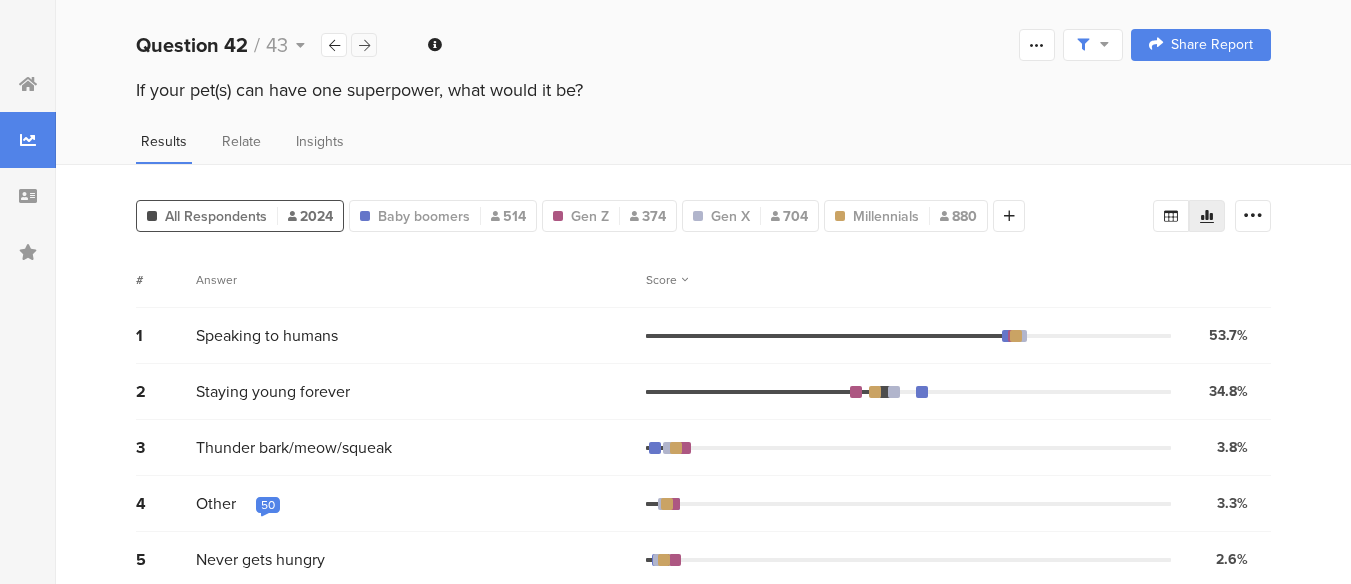 click at bounding box center (364, 45) 